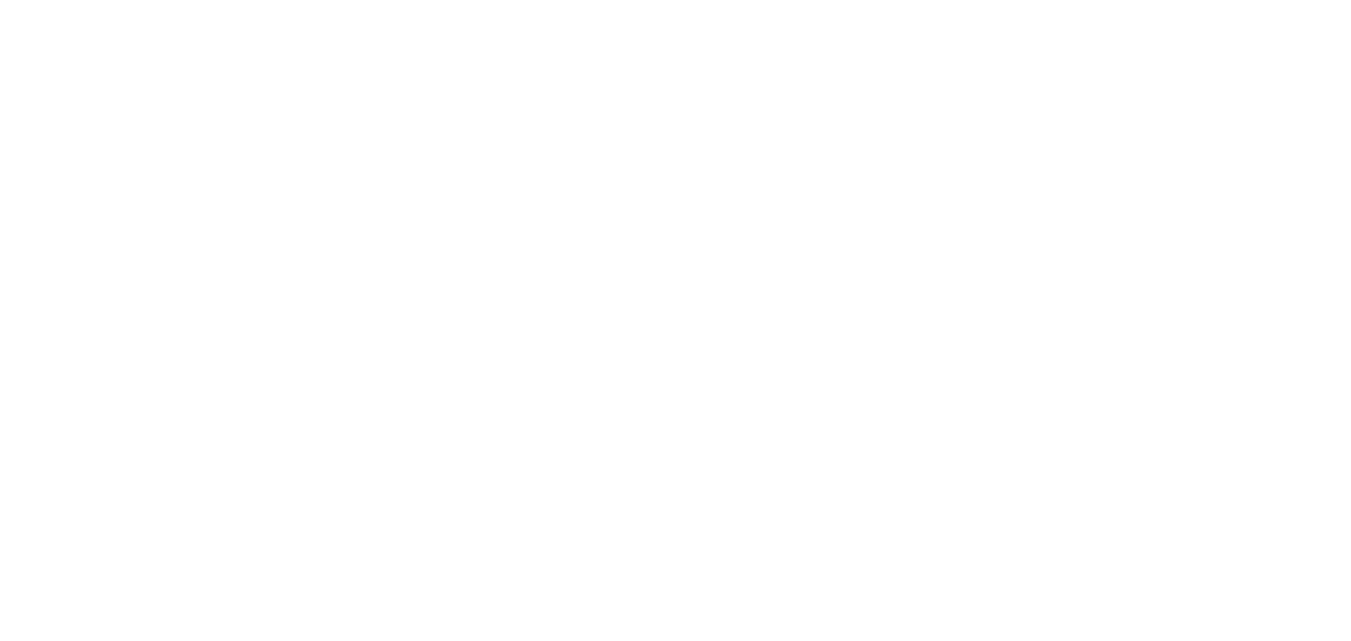 scroll, scrollTop: 0, scrollLeft: 0, axis: both 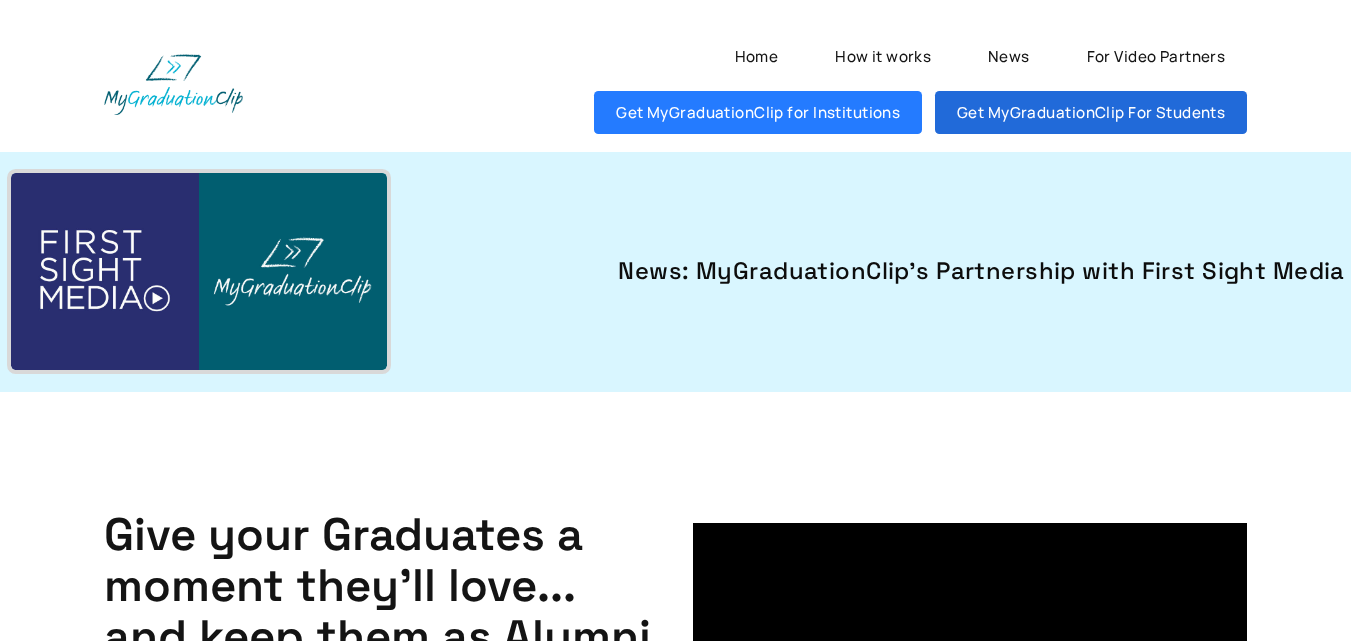 click on "Get MyGraduationClip For Students" at bounding box center [1091, 112] 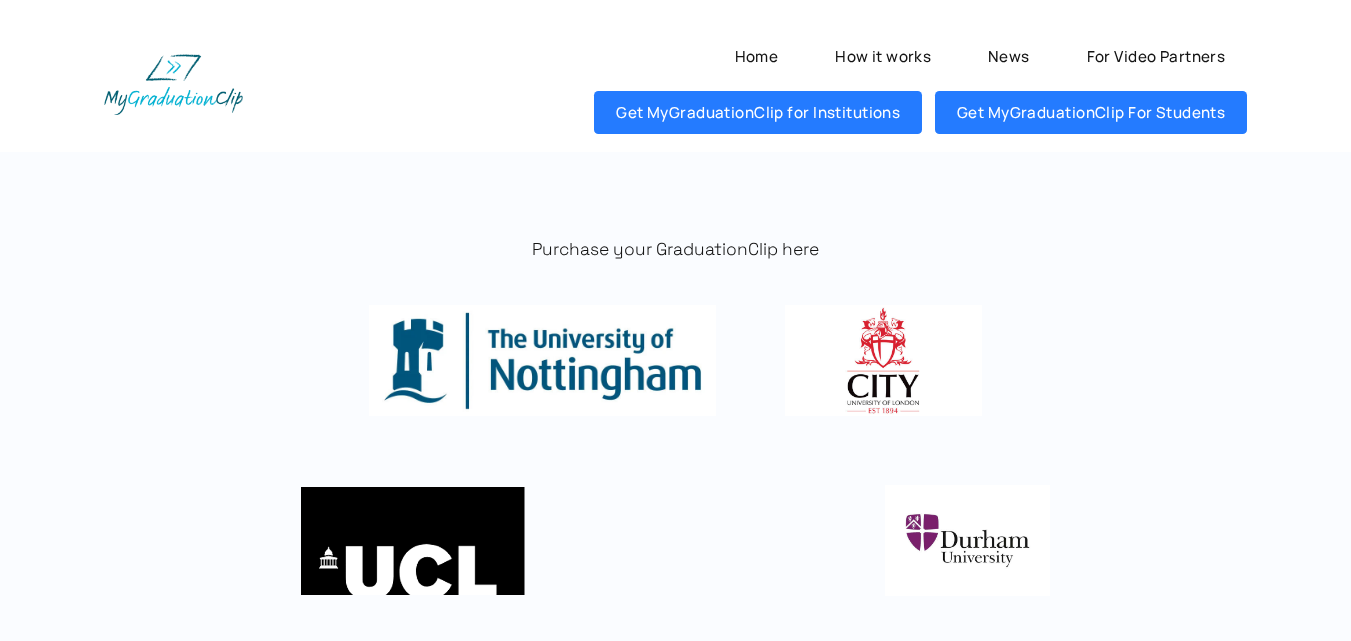 click at bounding box center (542, 360) 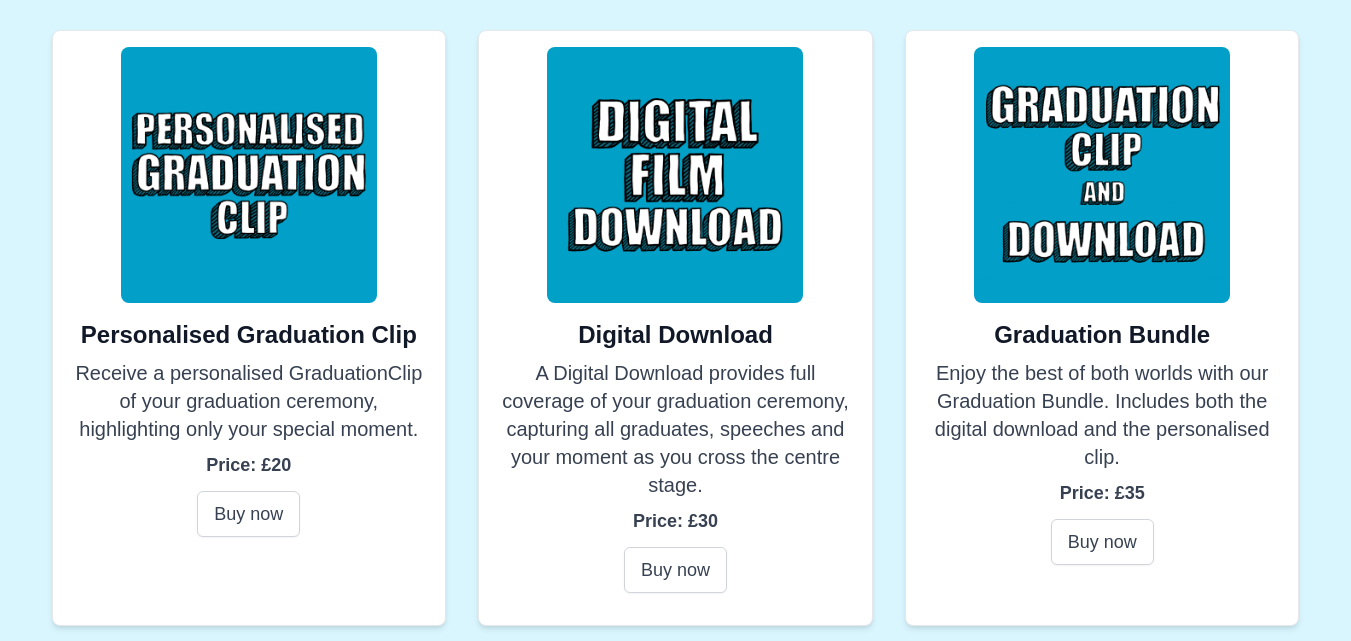 scroll, scrollTop: 448, scrollLeft: 0, axis: vertical 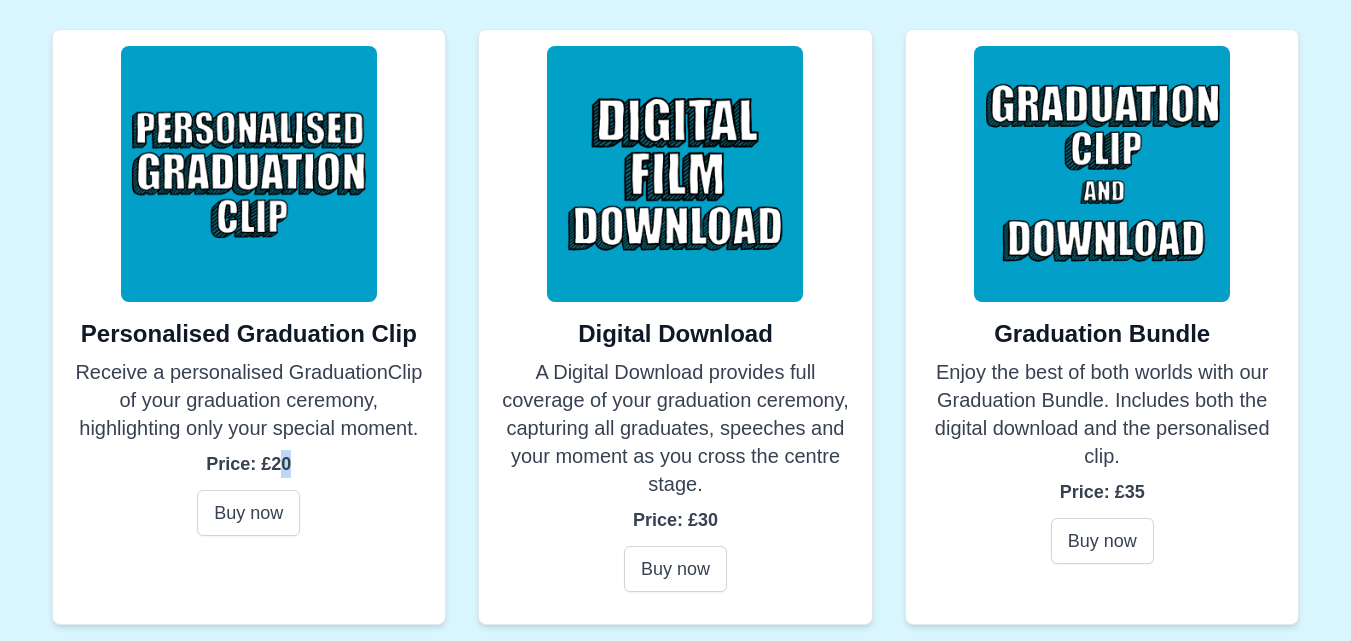 drag, startPoint x: 289, startPoint y: 464, endPoint x: 278, endPoint y: 464, distance: 11 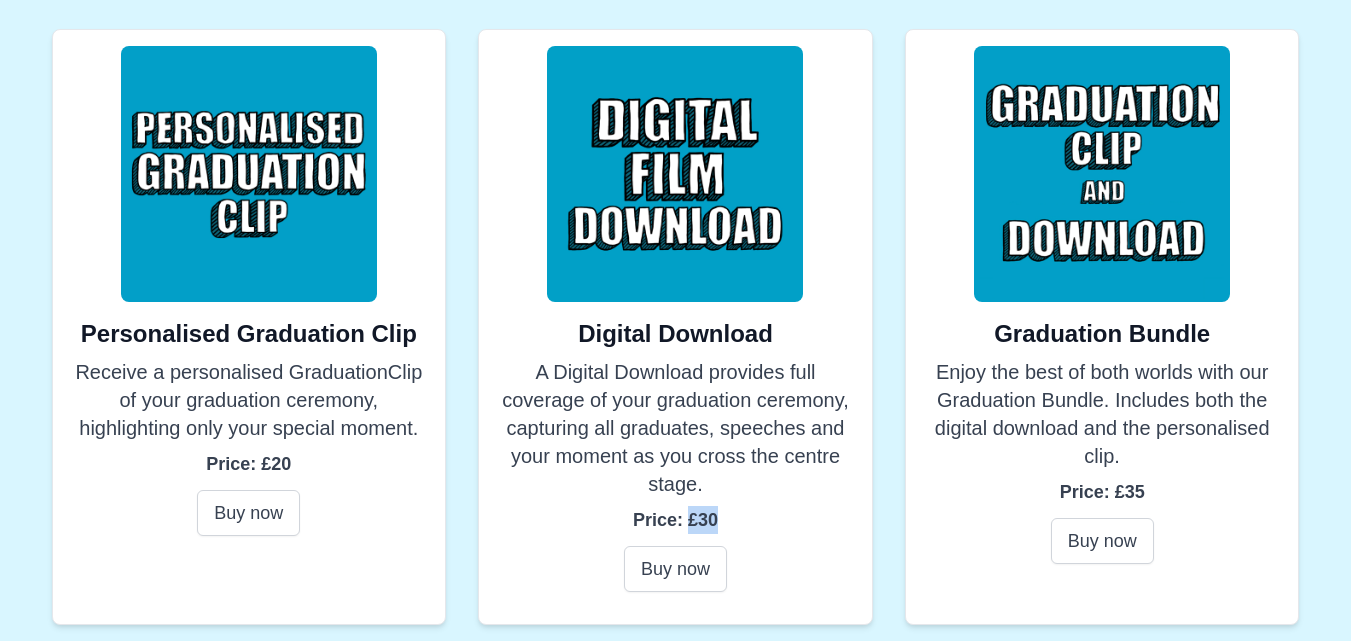 drag, startPoint x: 719, startPoint y: 508, endPoint x: 749, endPoint y: 512, distance: 30.265491 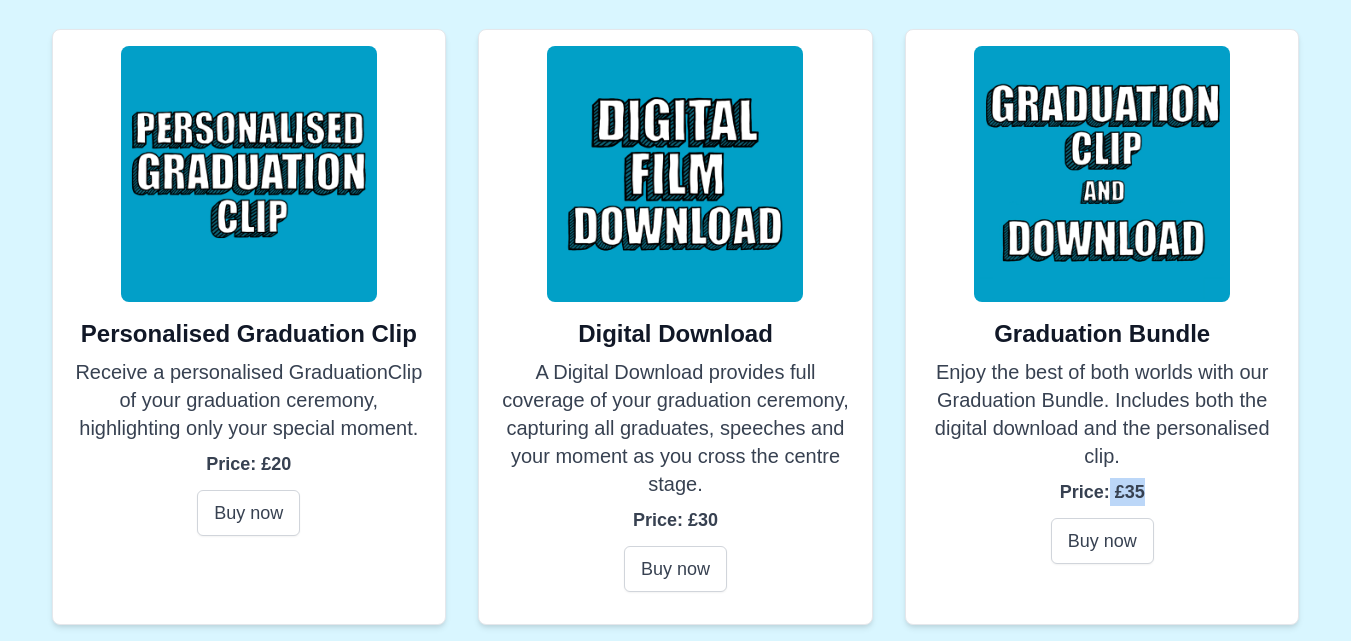 drag, startPoint x: 1146, startPoint y: 490, endPoint x: 1107, endPoint y: 487, distance: 39.115215 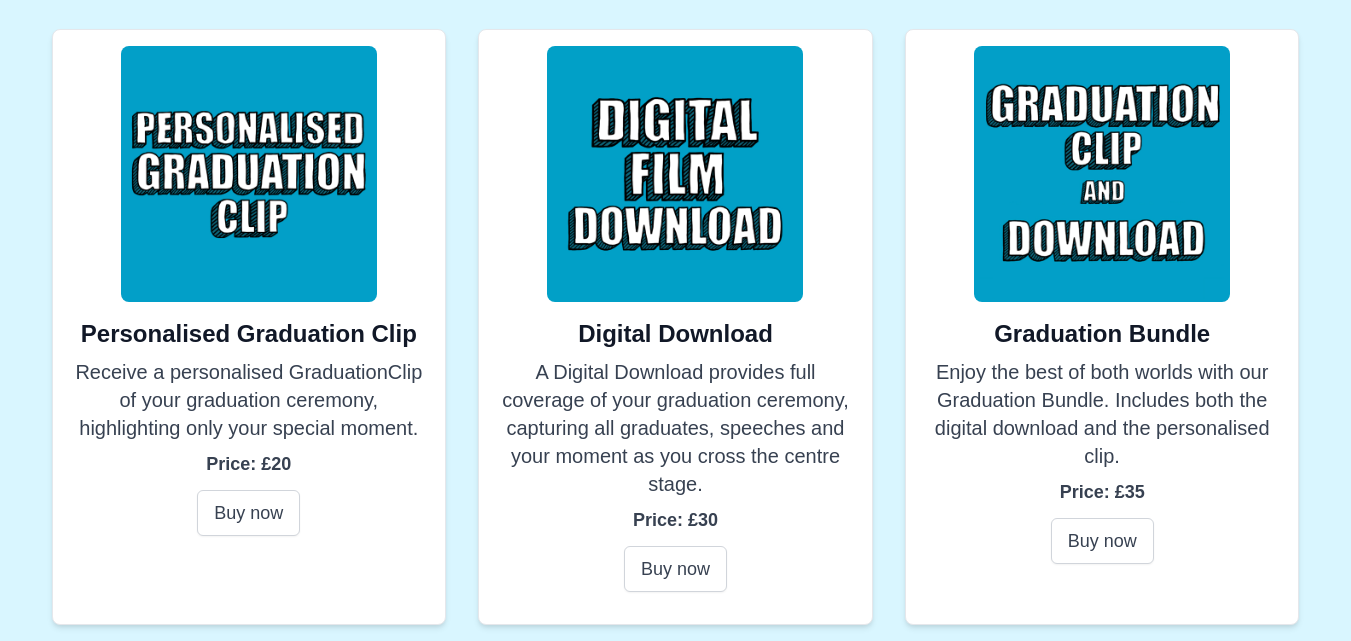 click on "A Digital Download provides full coverage of your graduation ceremony, capturing all graduates, speeches and your moment as you cross the centre stage." at bounding box center (675, 428) 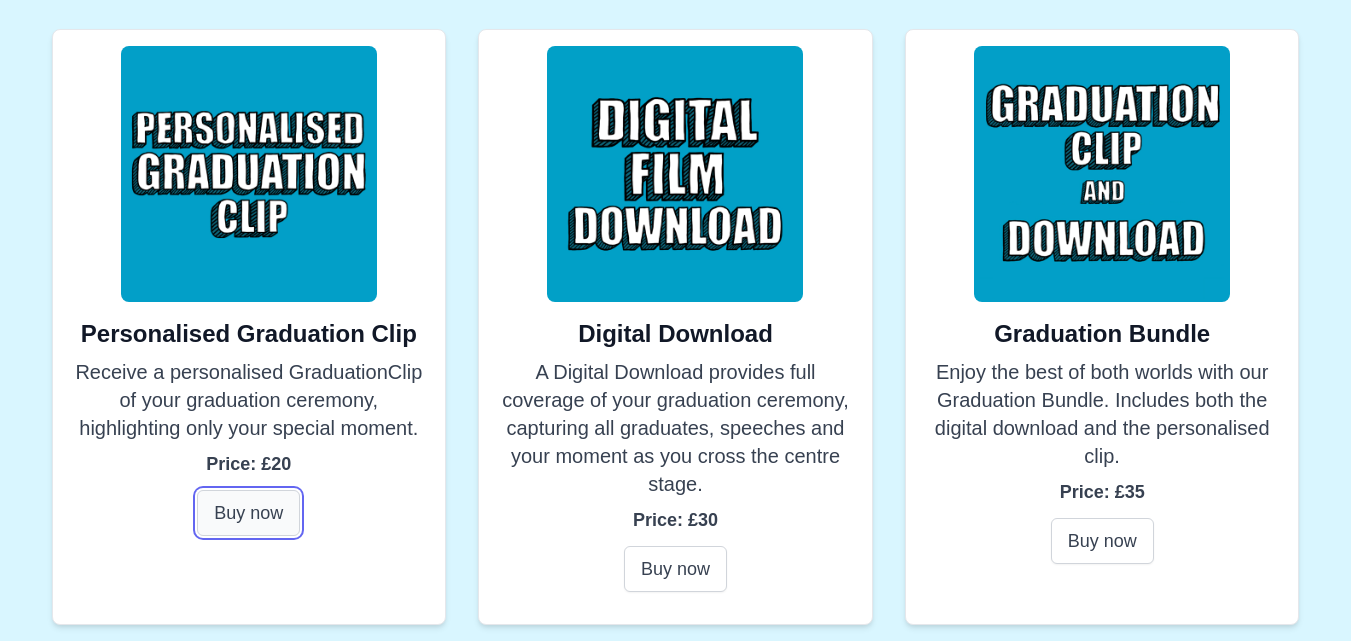 click on "Buy now" at bounding box center (248, 513) 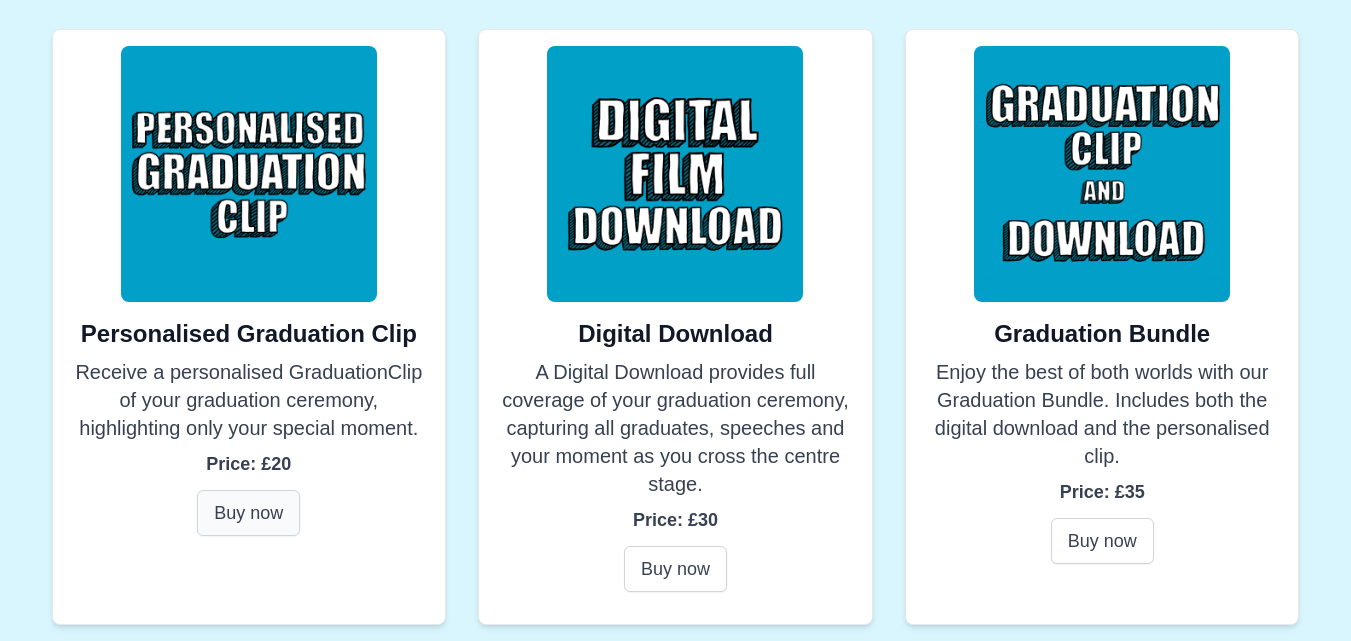 scroll, scrollTop: 158, scrollLeft: 0, axis: vertical 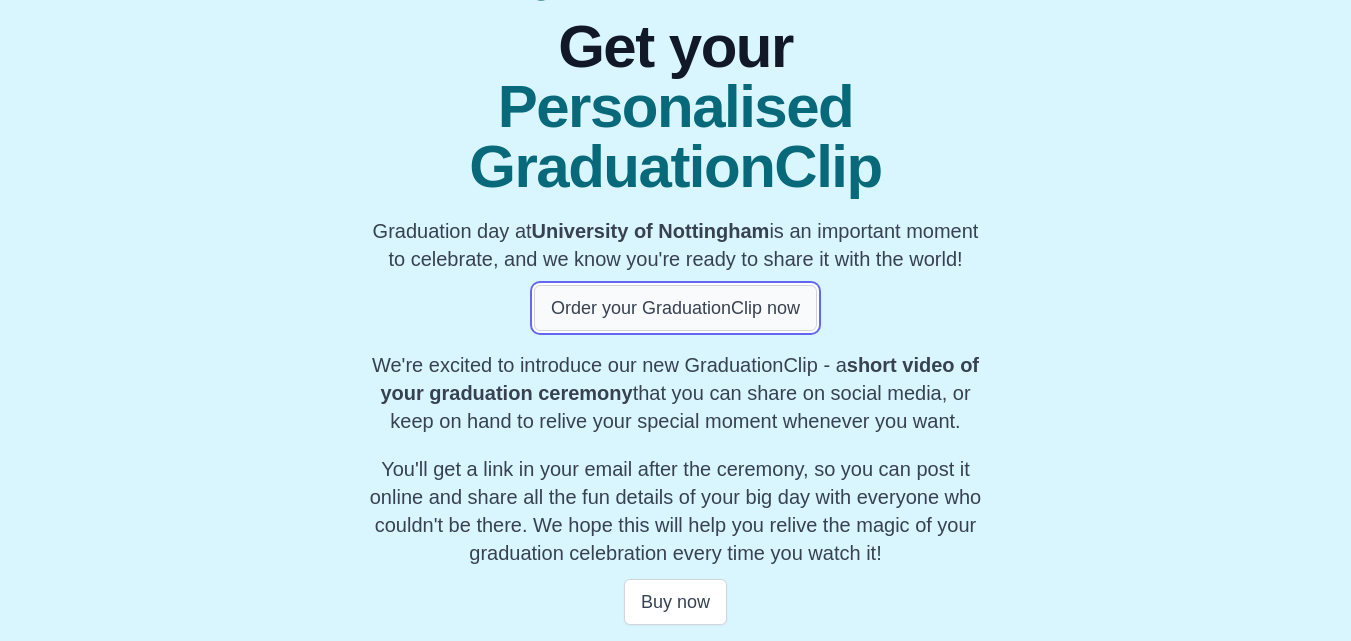 click on "Order your GraduationClip now" at bounding box center [675, 308] 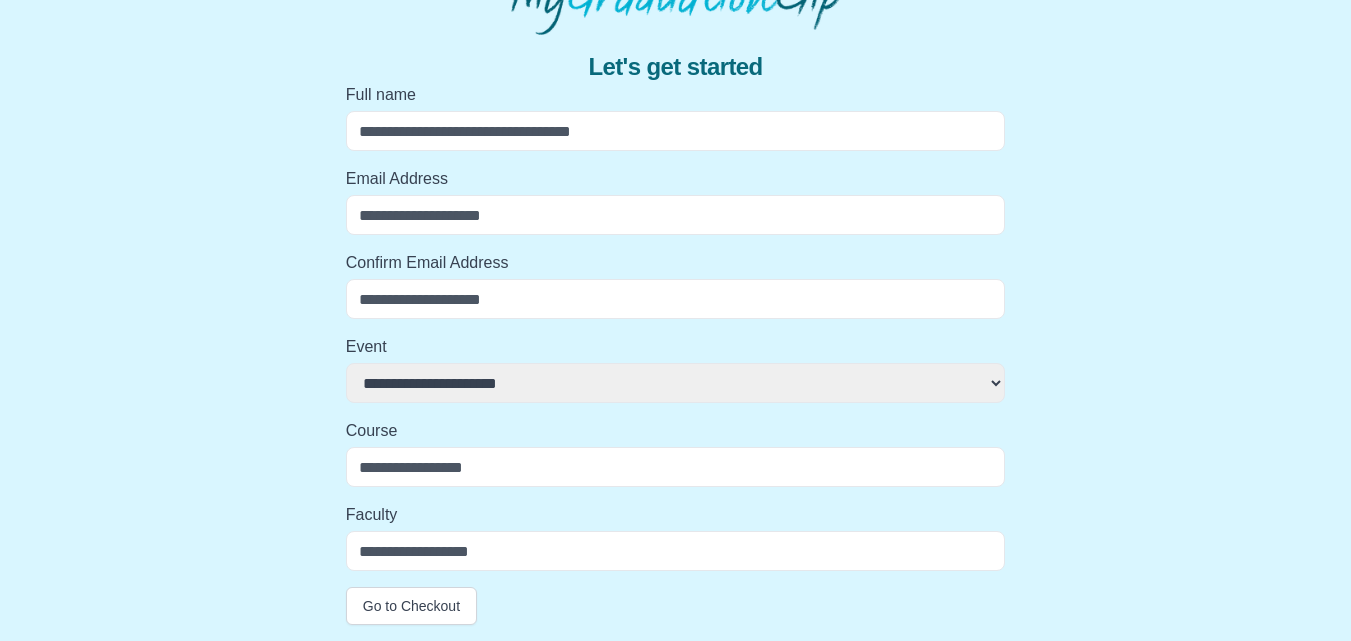 scroll, scrollTop: 124, scrollLeft: 0, axis: vertical 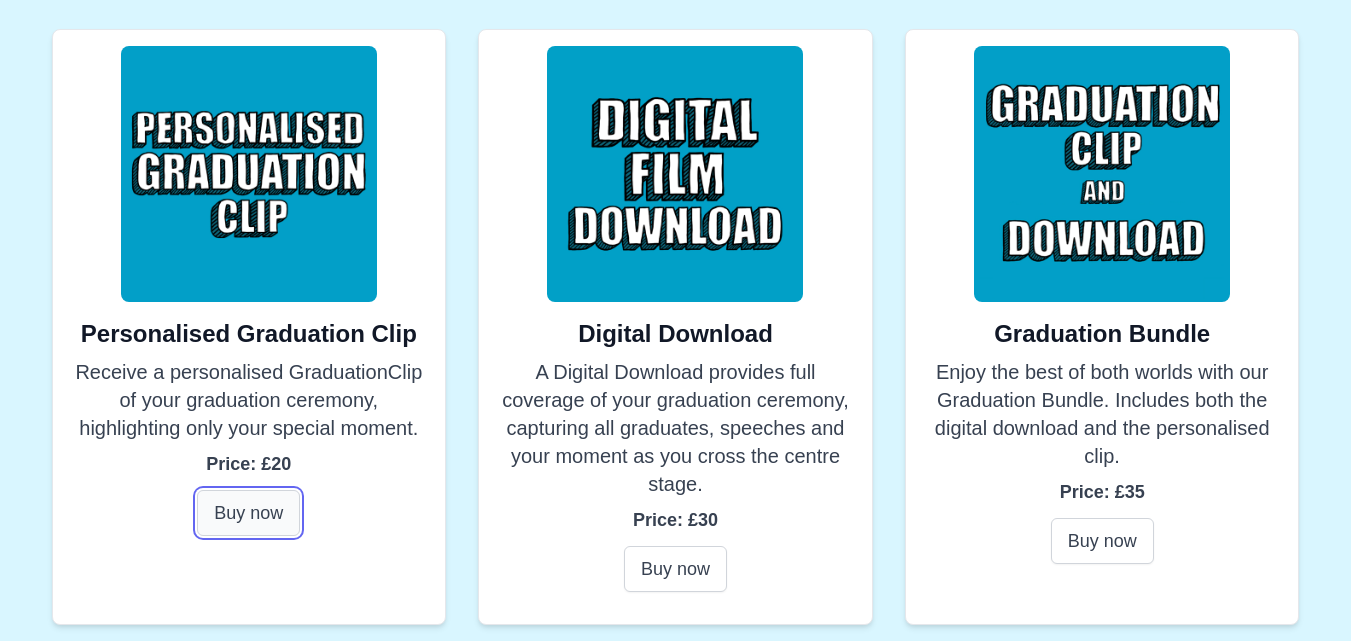 click on "Buy now" at bounding box center [248, 513] 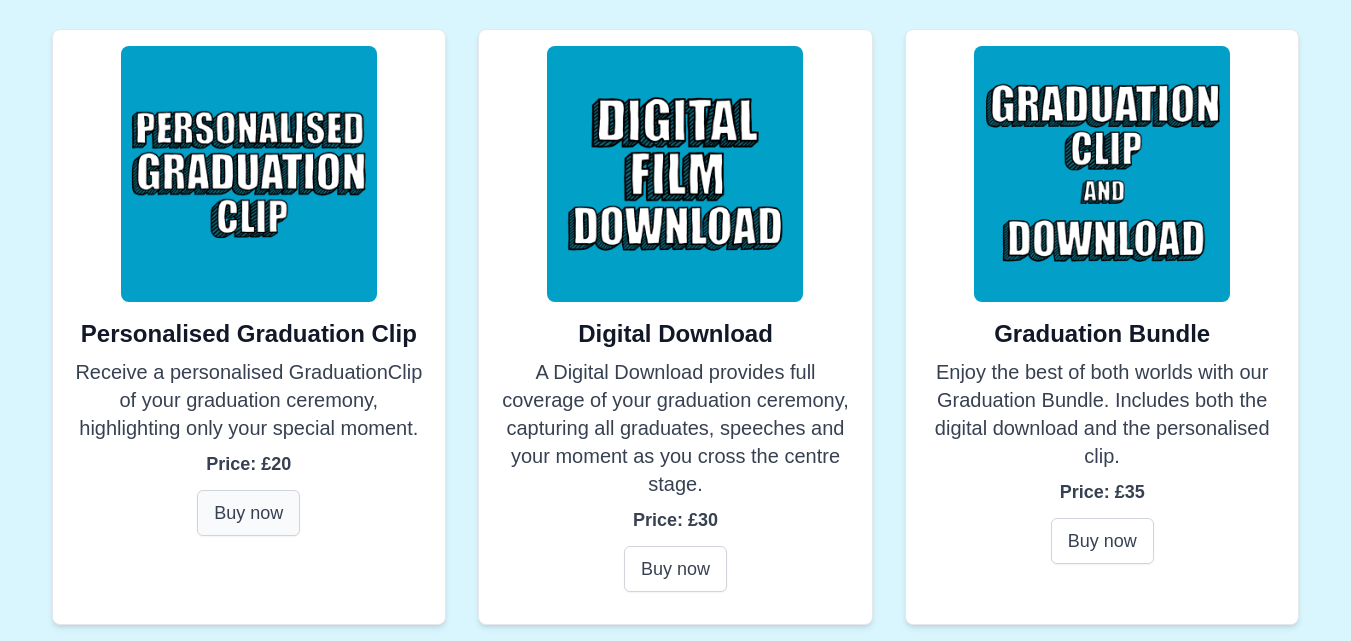 scroll, scrollTop: 158, scrollLeft: 0, axis: vertical 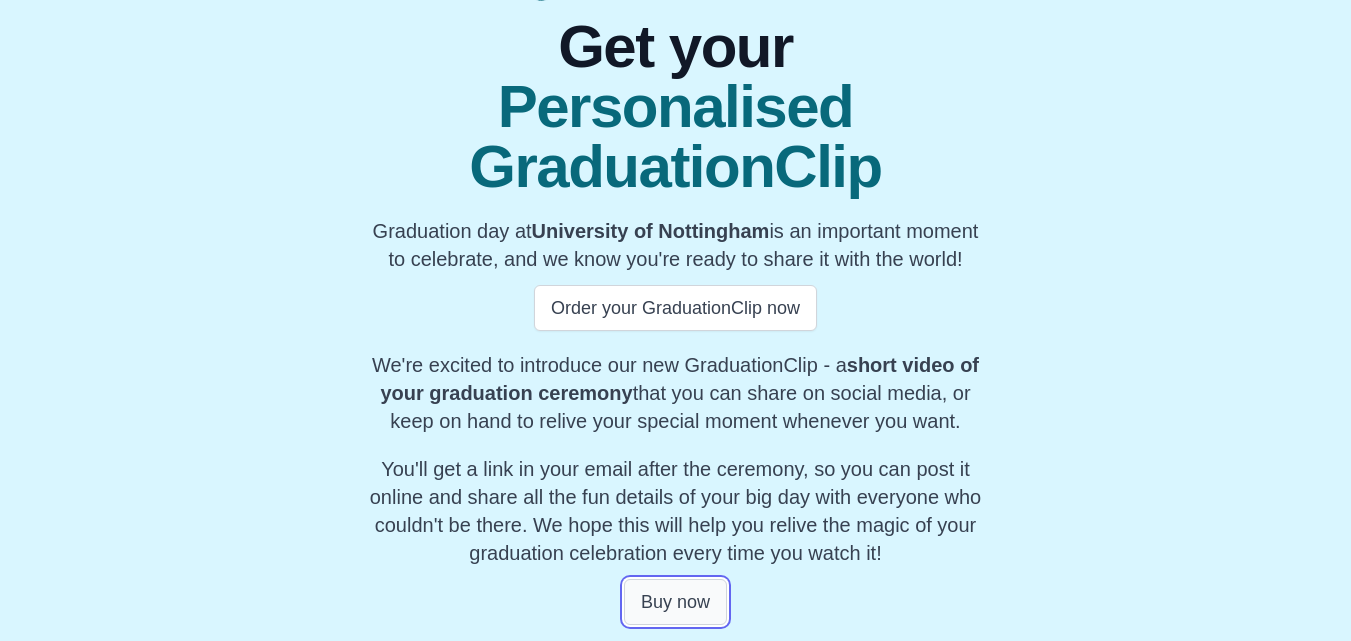 click on "Buy now" at bounding box center (675, 602) 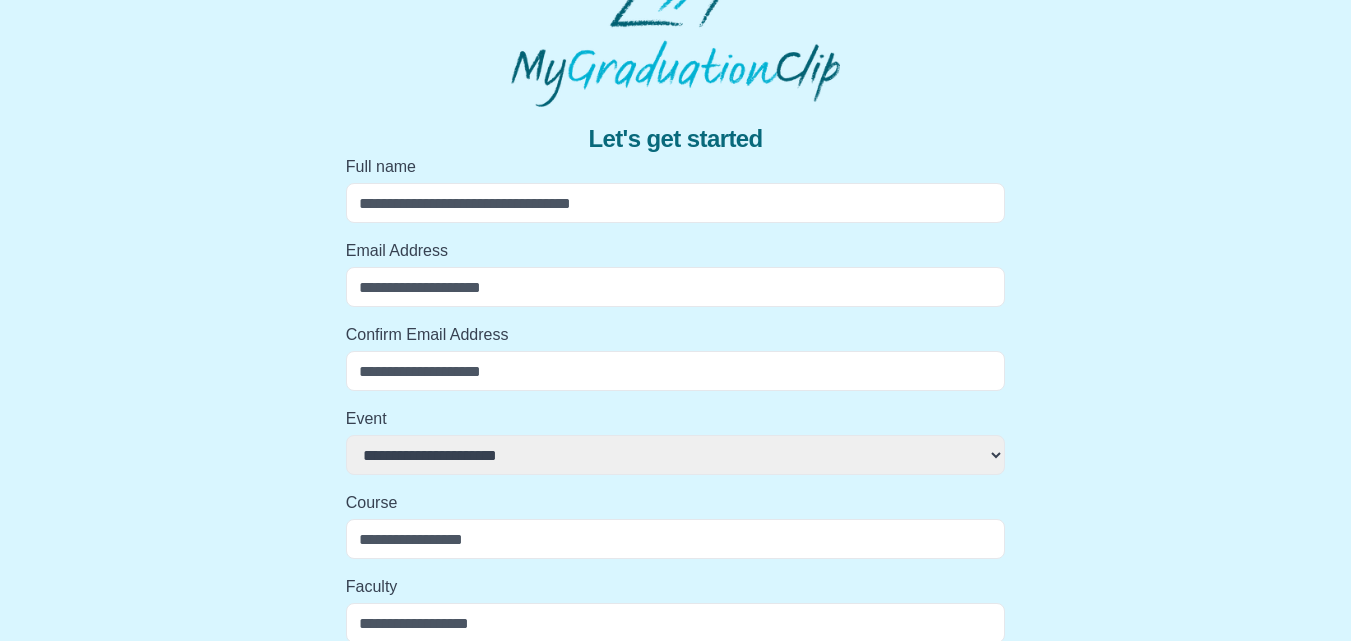 scroll, scrollTop: 124, scrollLeft: 0, axis: vertical 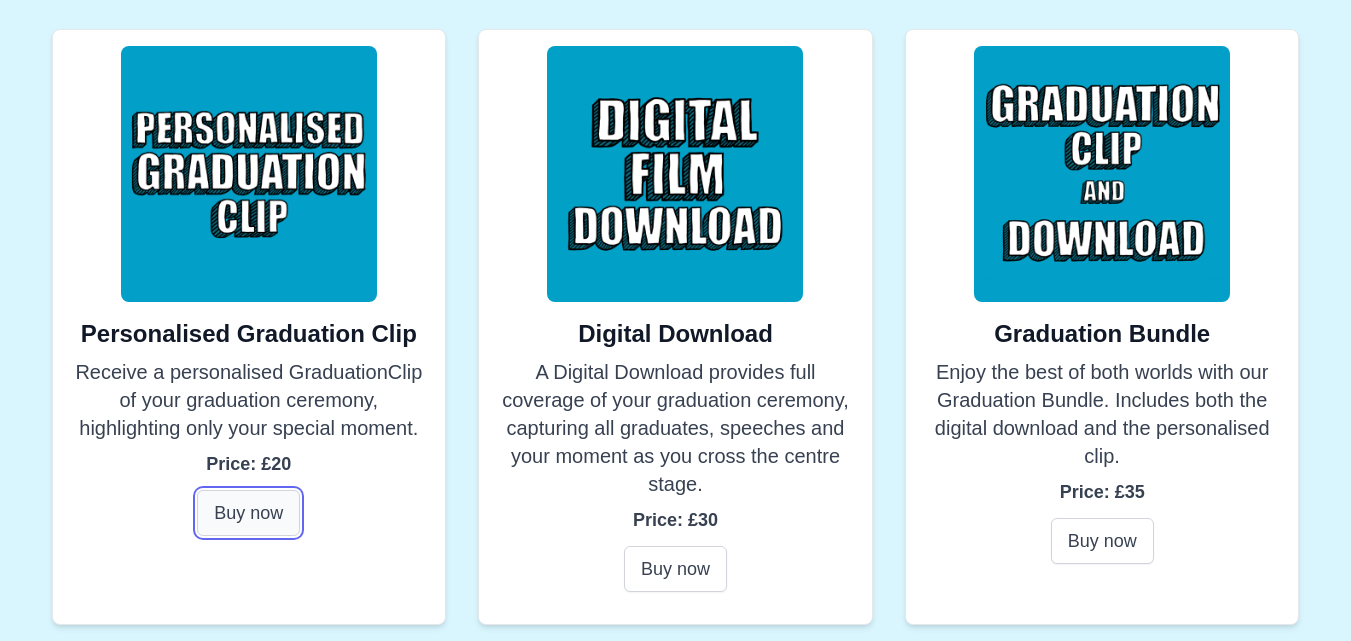click on "Buy now" at bounding box center (248, 513) 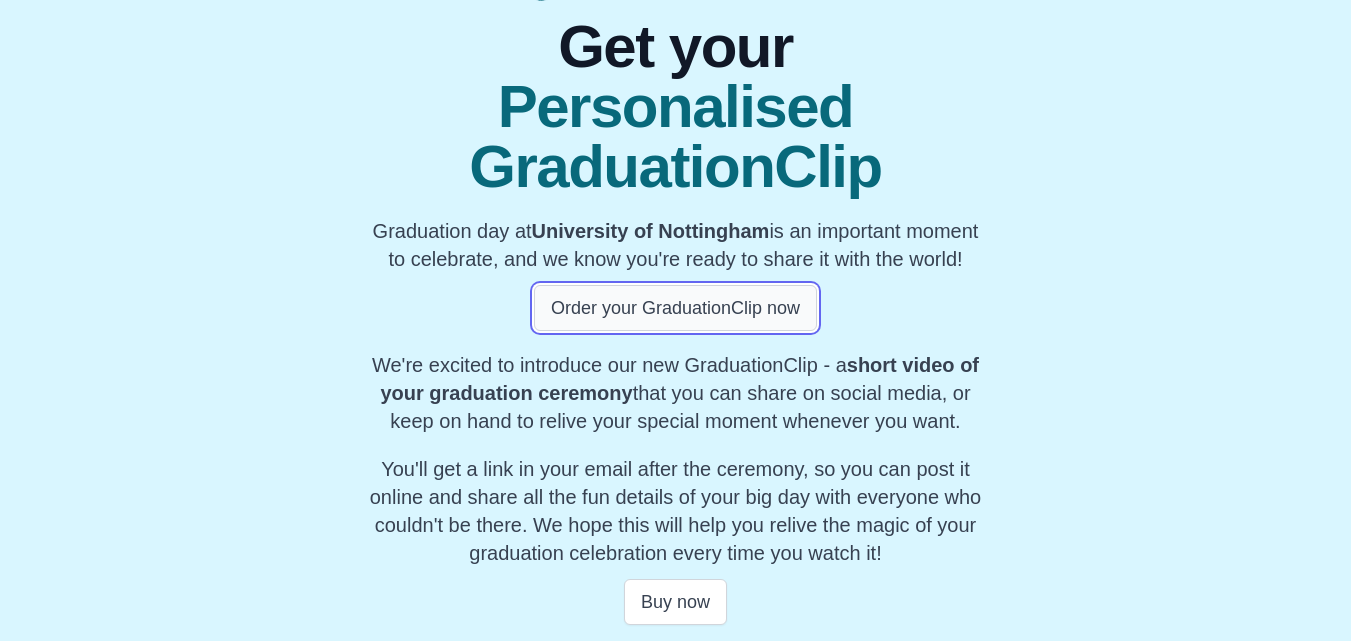 click on "Order your GraduationClip now" at bounding box center [675, 308] 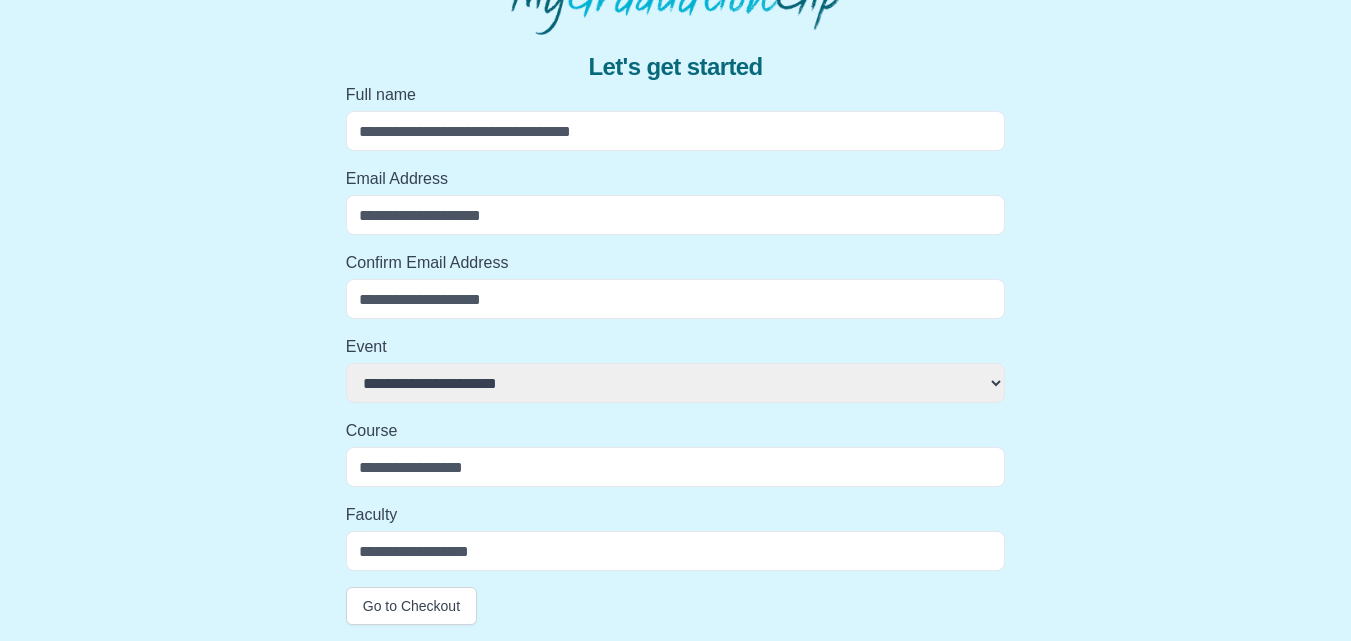 scroll, scrollTop: 124, scrollLeft: 0, axis: vertical 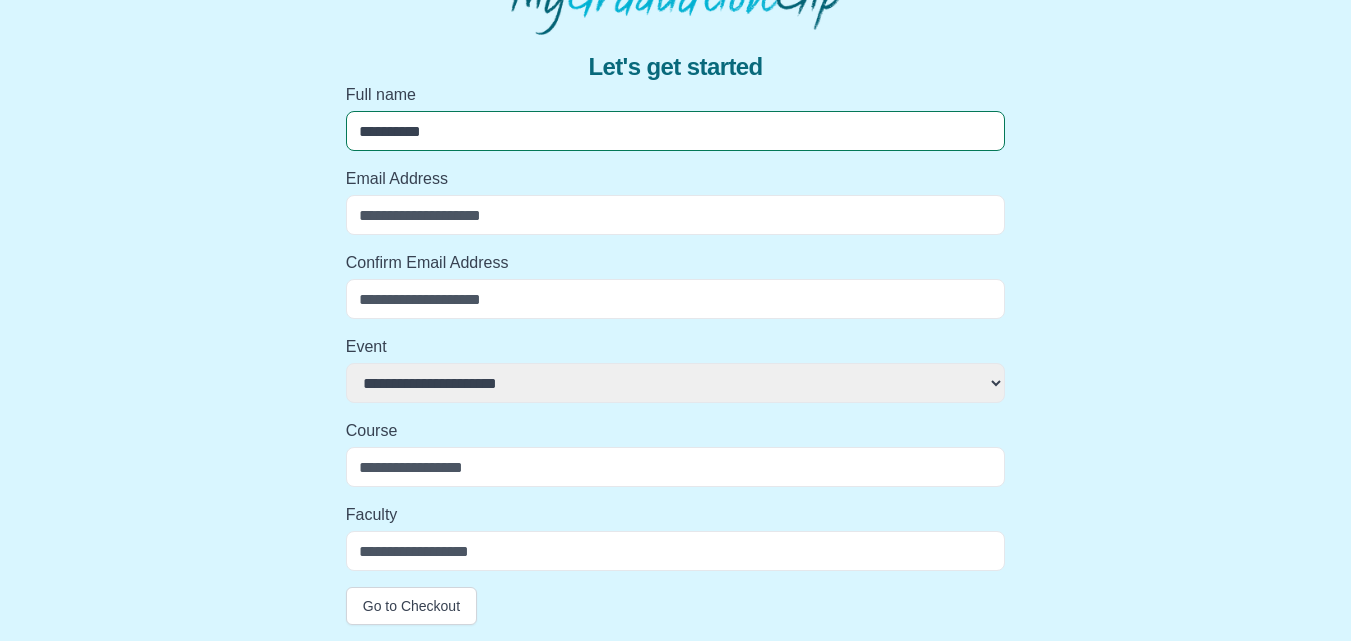 type on "**********" 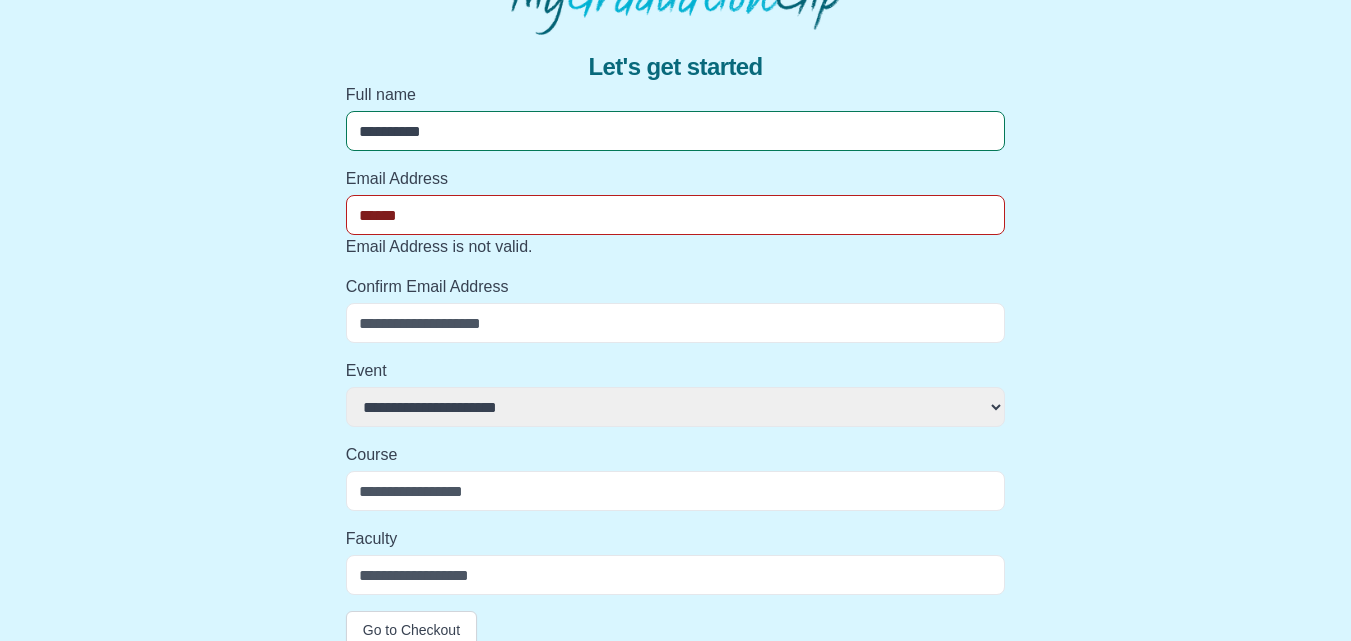 type on "**********" 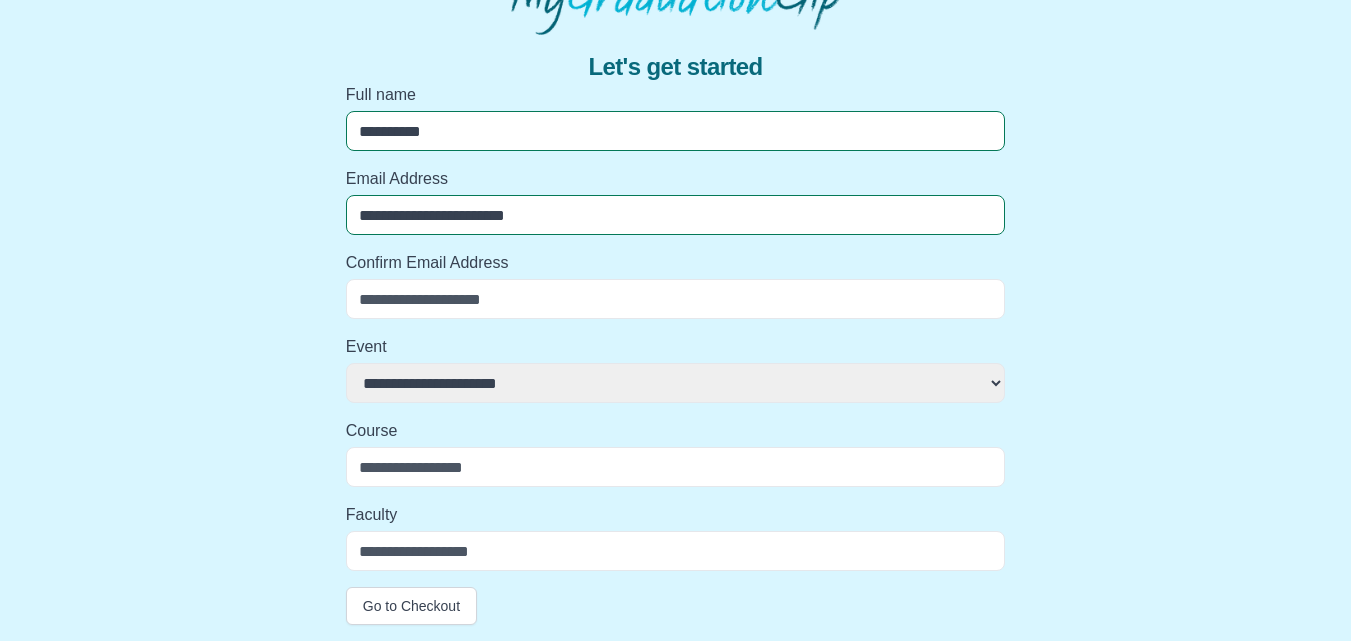 click on "Confirm Email Address" at bounding box center (676, 299) 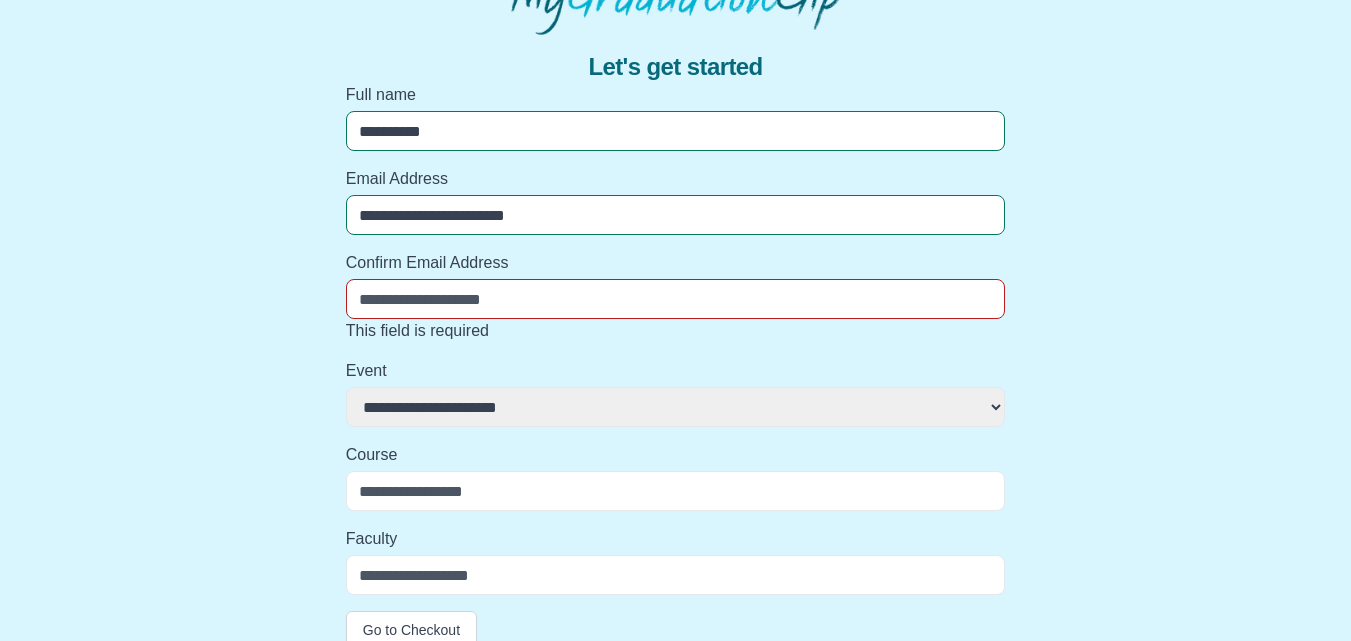 drag, startPoint x: 589, startPoint y: 219, endPoint x: 264, endPoint y: 222, distance: 325.01385 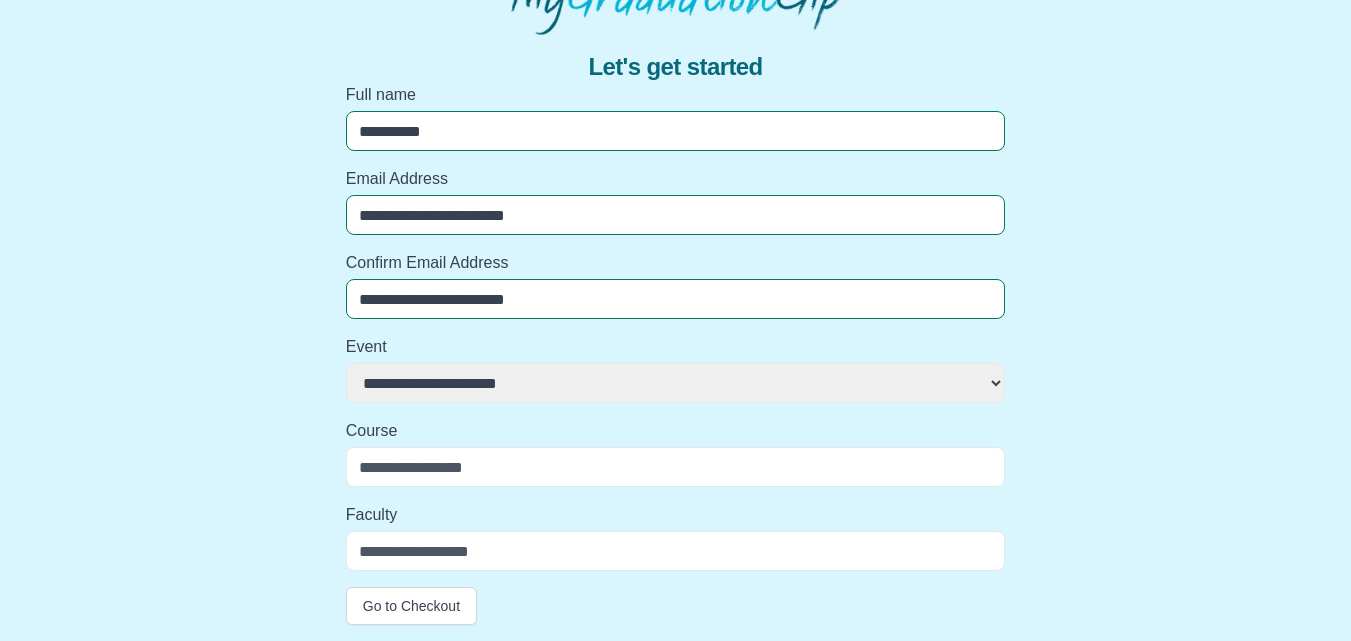 type on "**********" 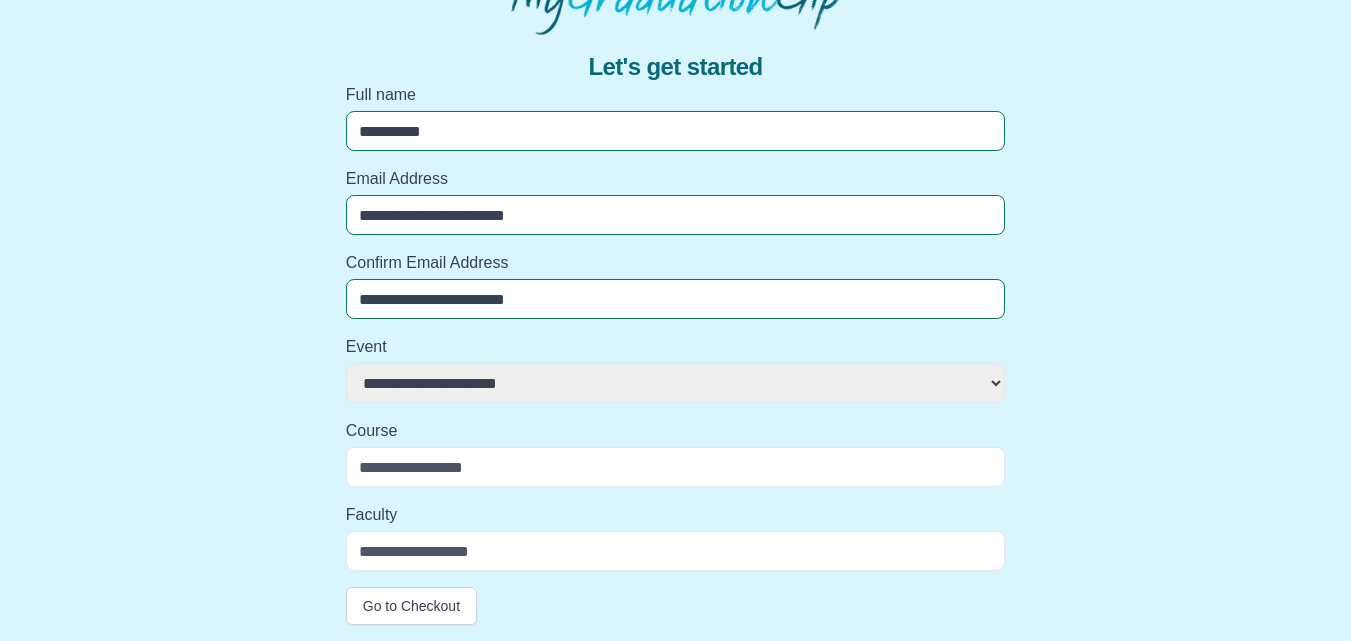click on "**********" at bounding box center [676, 383] 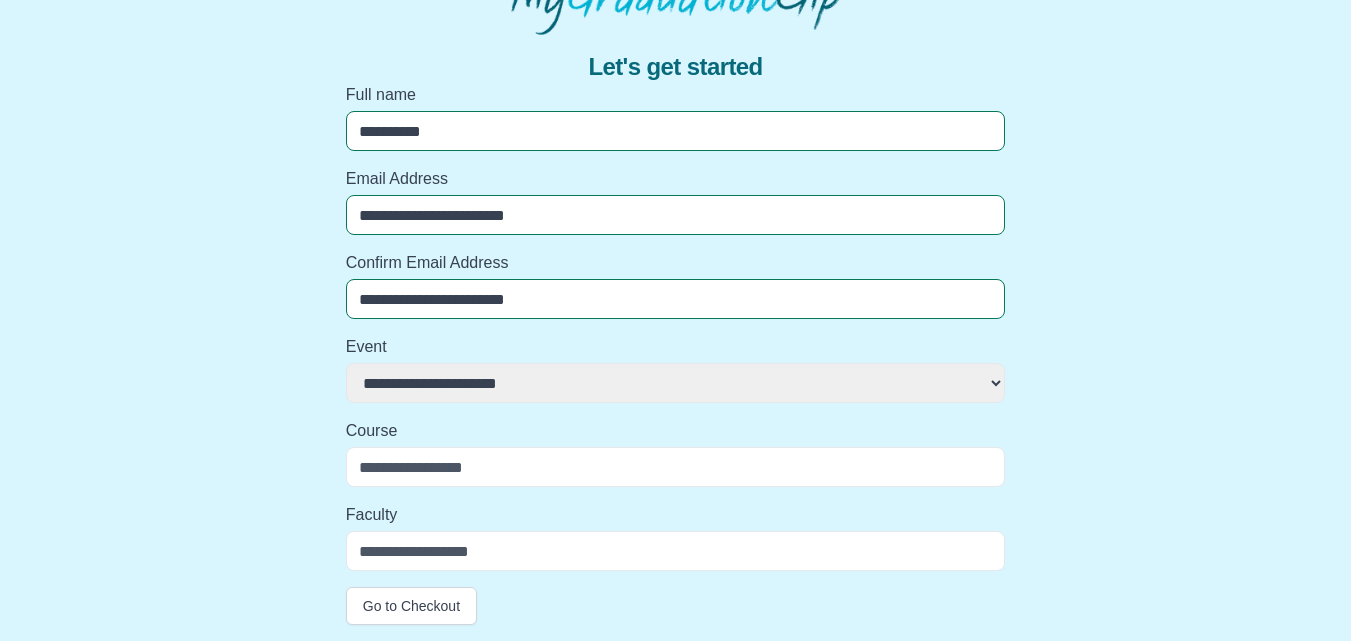 select on "**********" 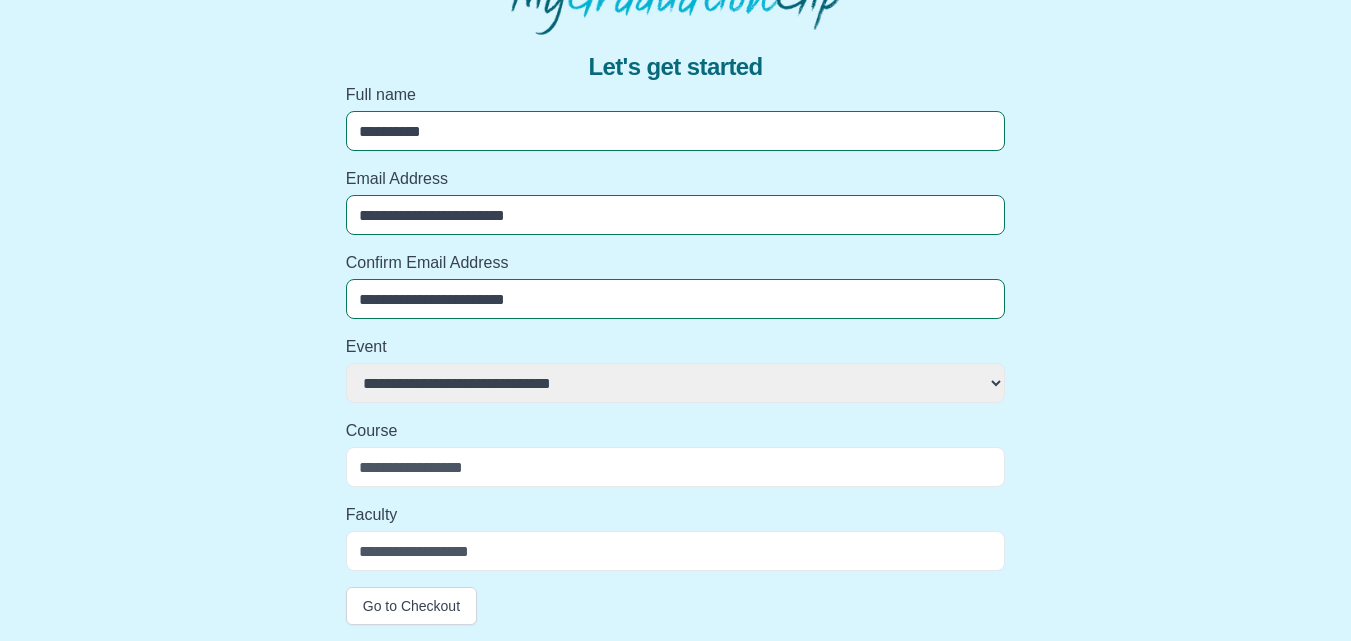 click on "**********" at bounding box center [676, 383] 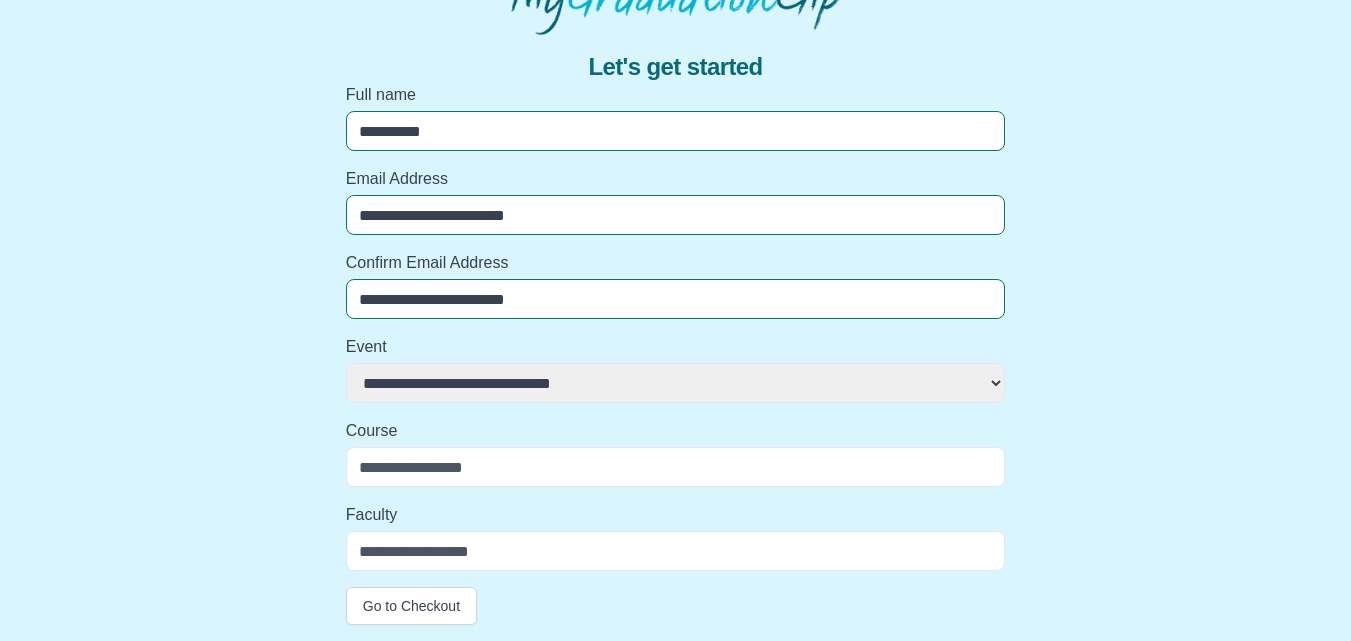 click on "Course" at bounding box center [676, 467] 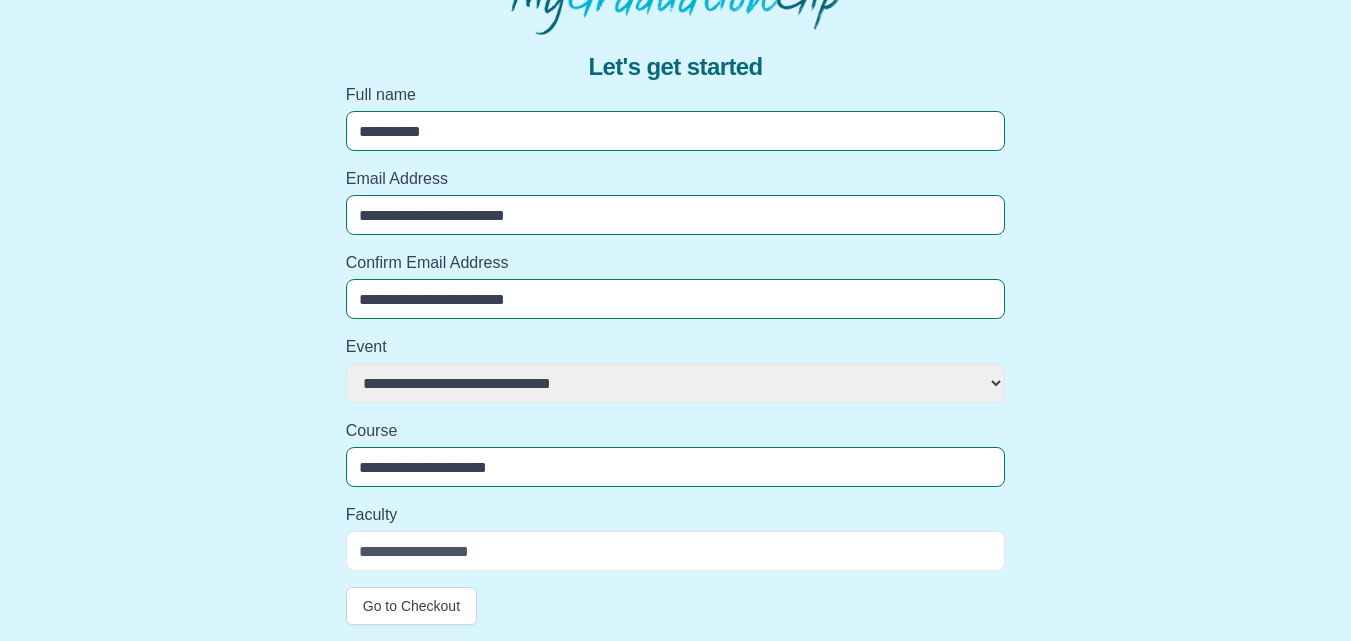 type on "**********" 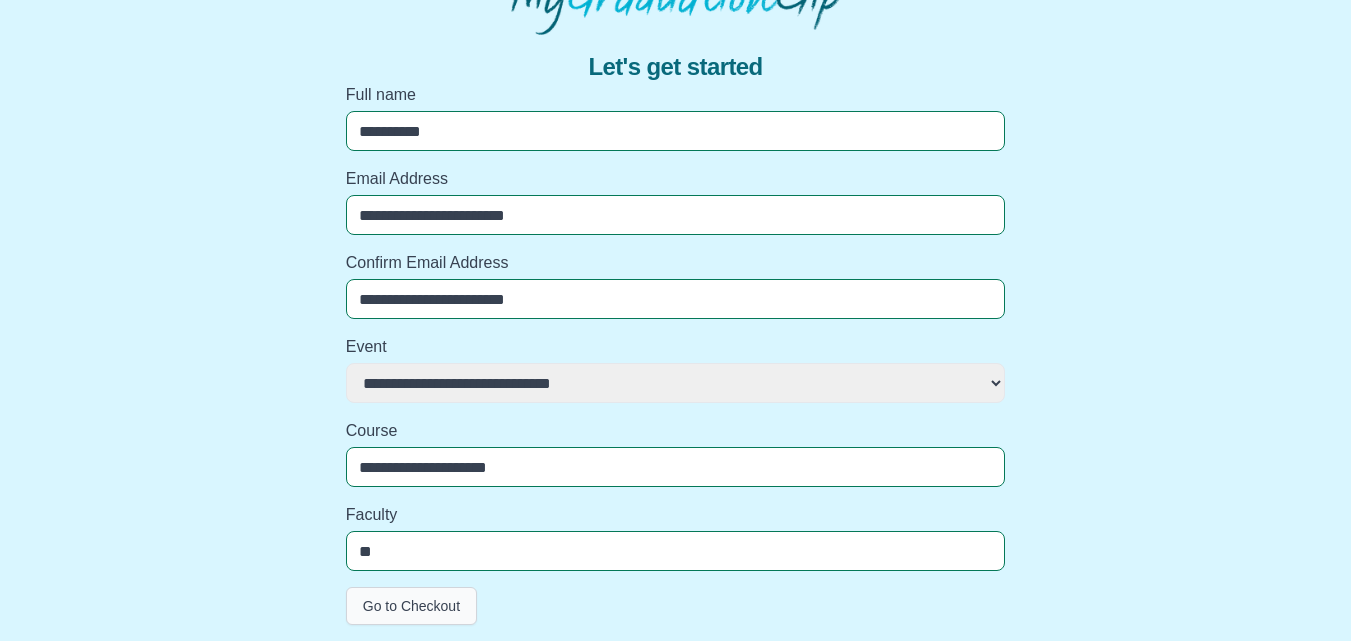 type on "**" 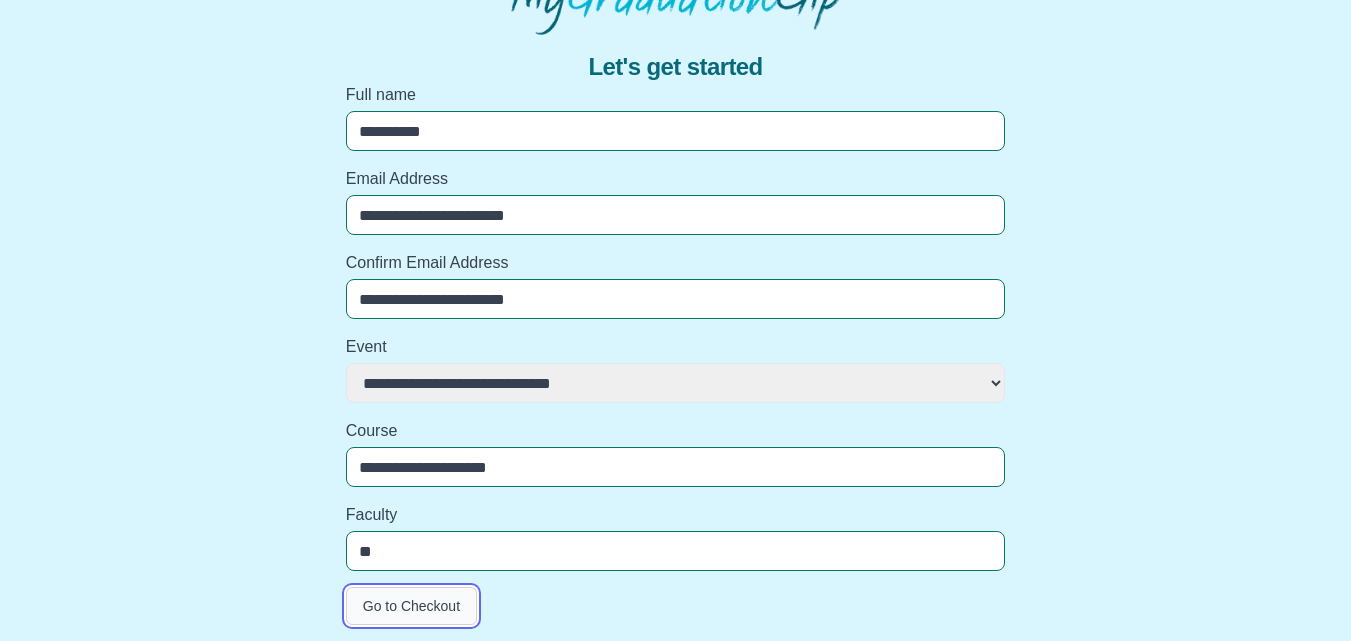 click on "Go to Checkout" at bounding box center (411, 606) 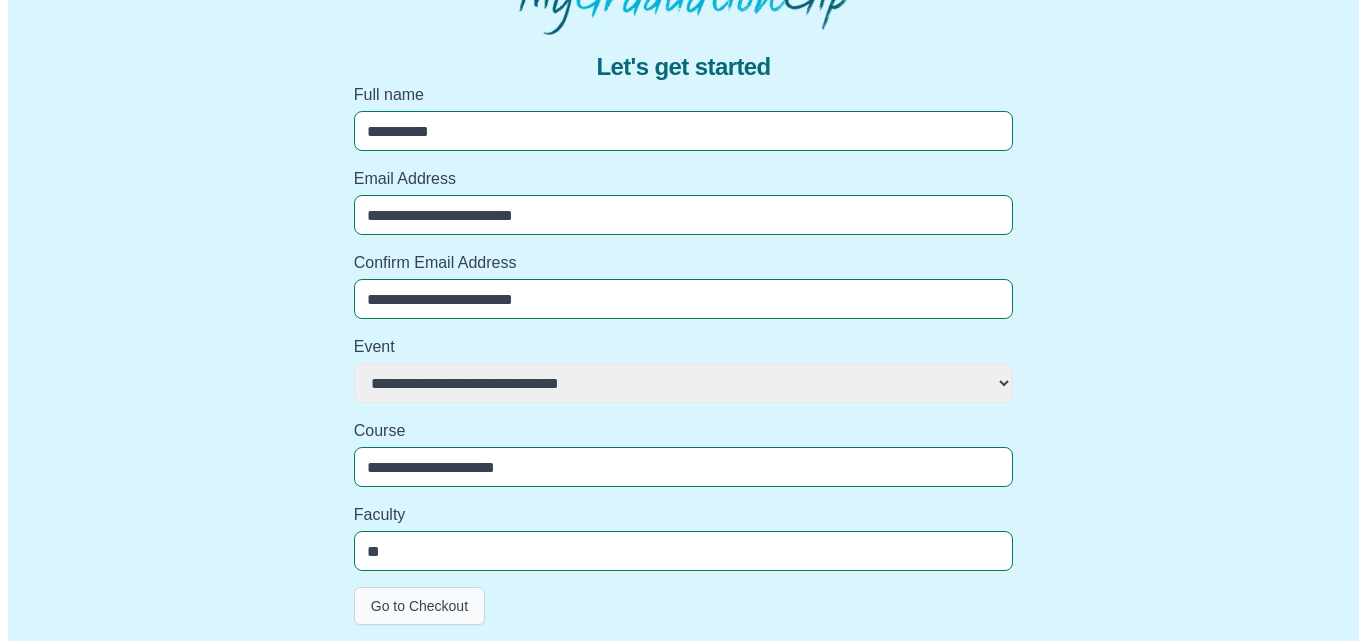 scroll, scrollTop: 0, scrollLeft: 0, axis: both 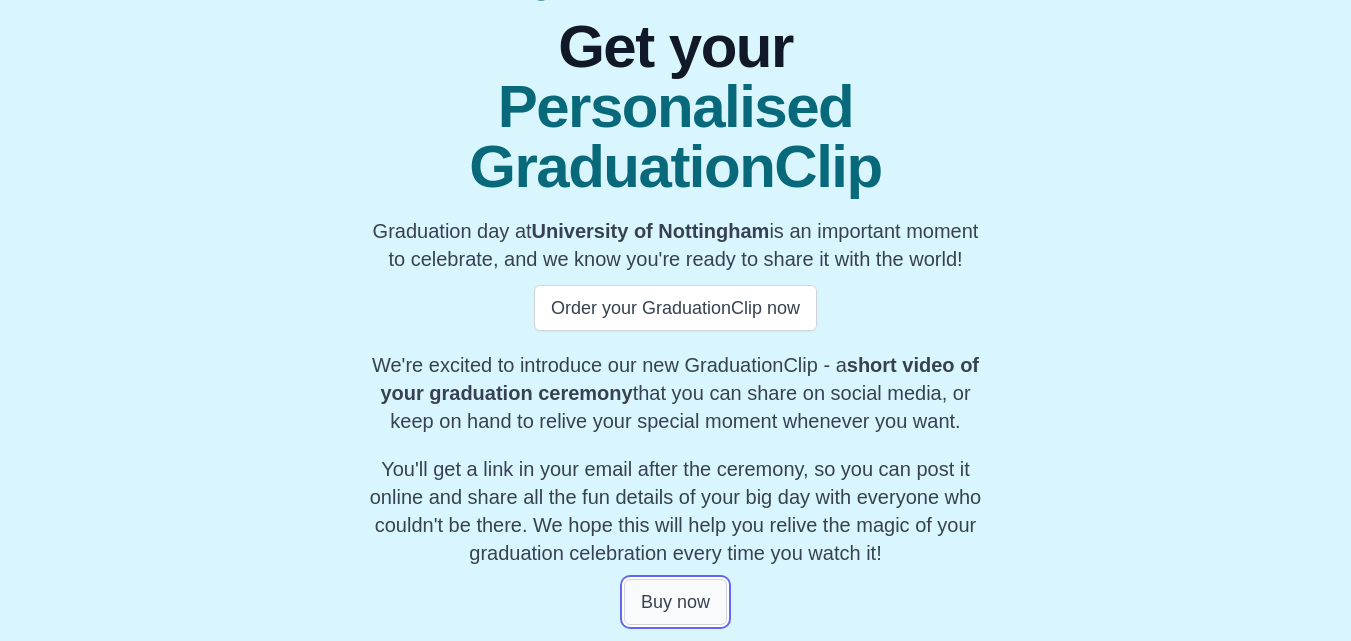 click on "Buy now" at bounding box center (675, 602) 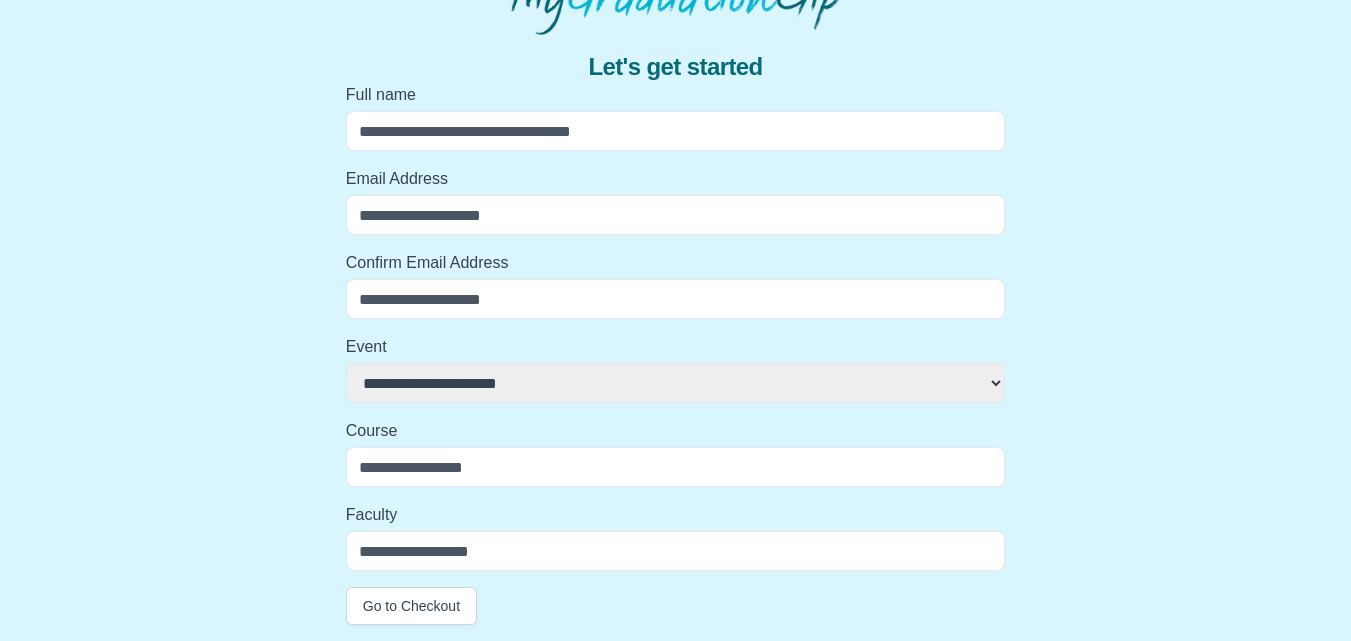 scroll, scrollTop: 124, scrollLeft: 0, axis: vertical 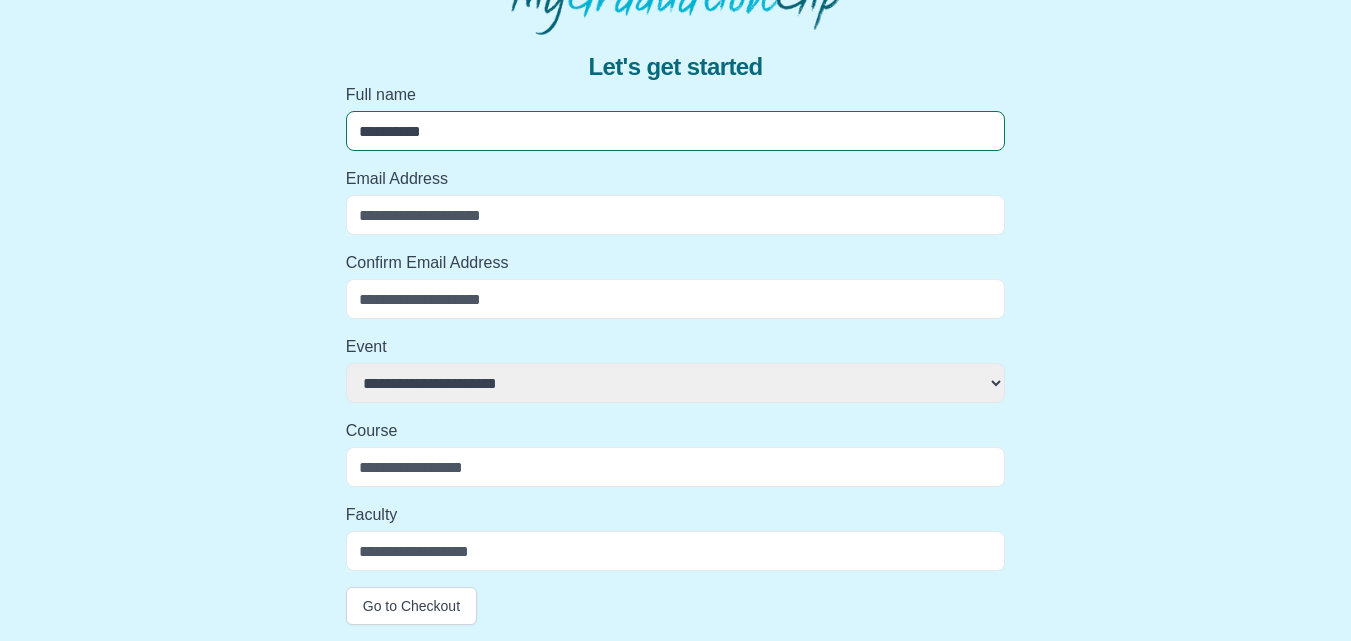 click on "Email Address" at bounding box center [676, 215] 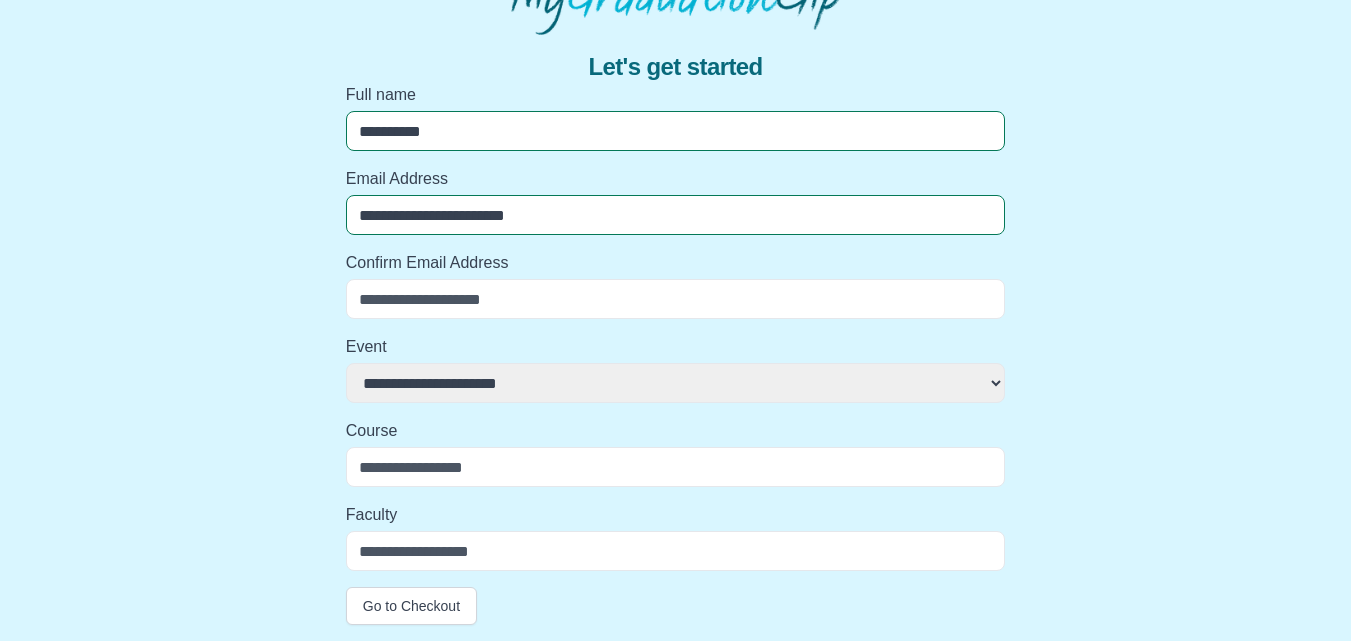 click on "Confirm Email Address" at bounding box center (676, 299) 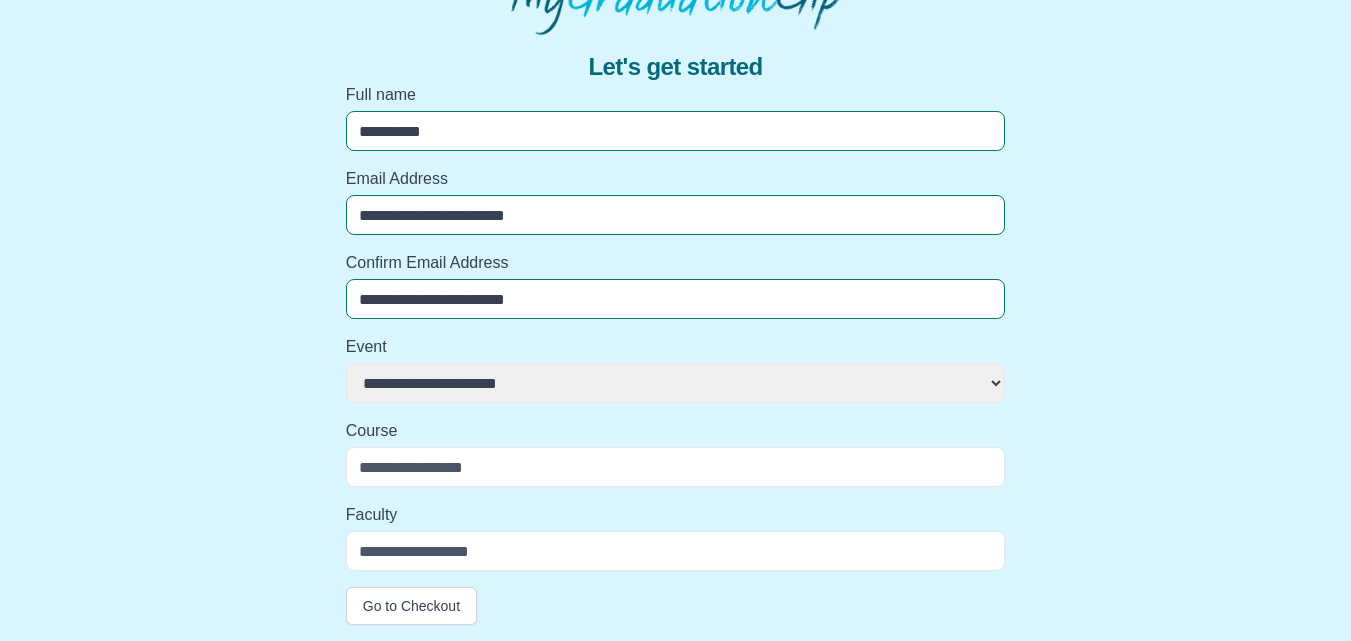 click on "**********" at bounding box center (676, 383) 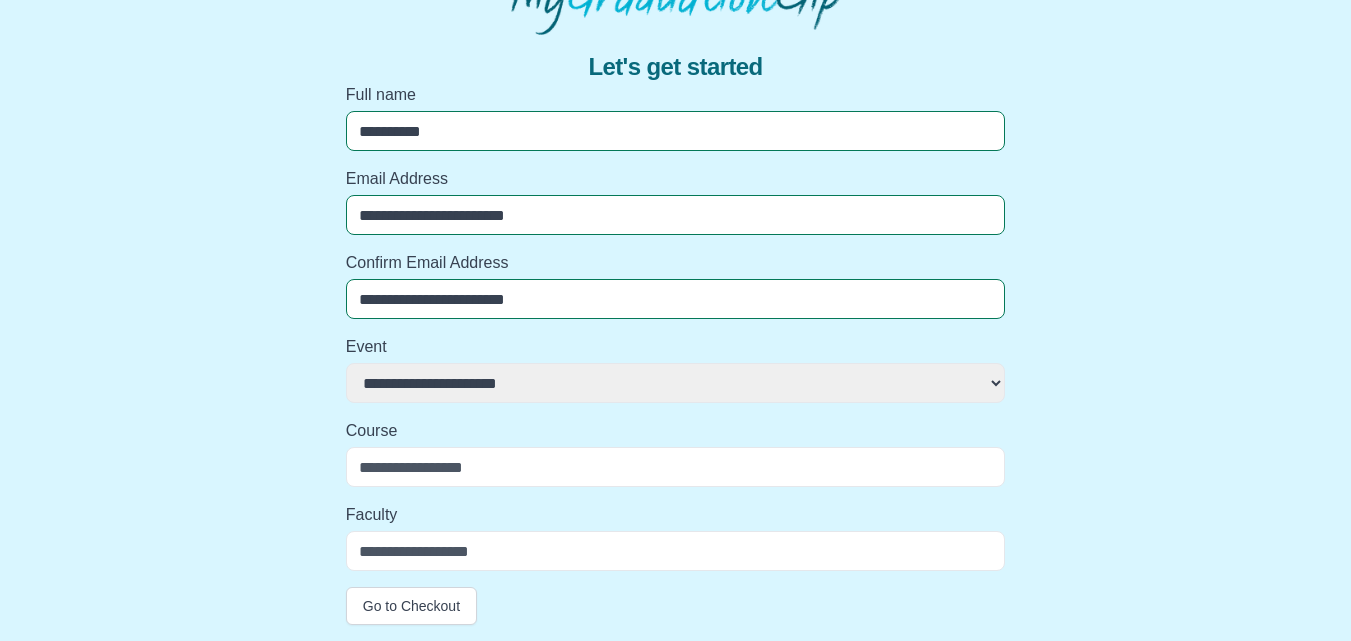 select on "**********" 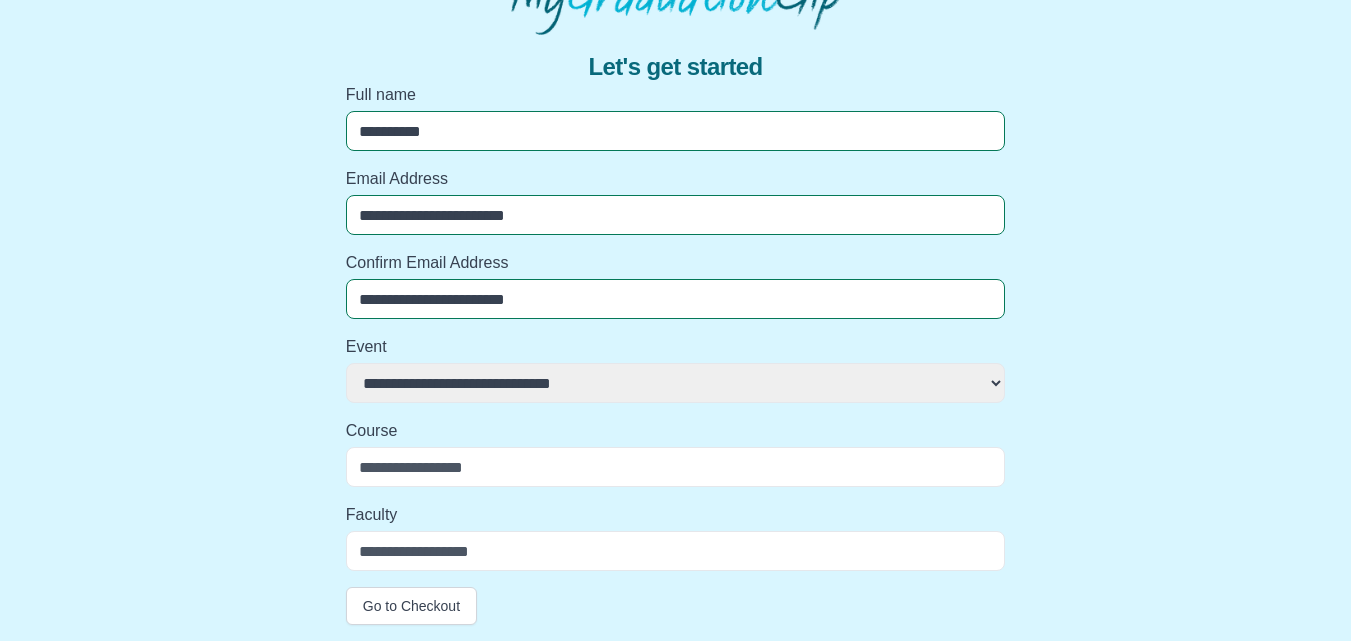 click on "**********" at bounding box center [676, 383] 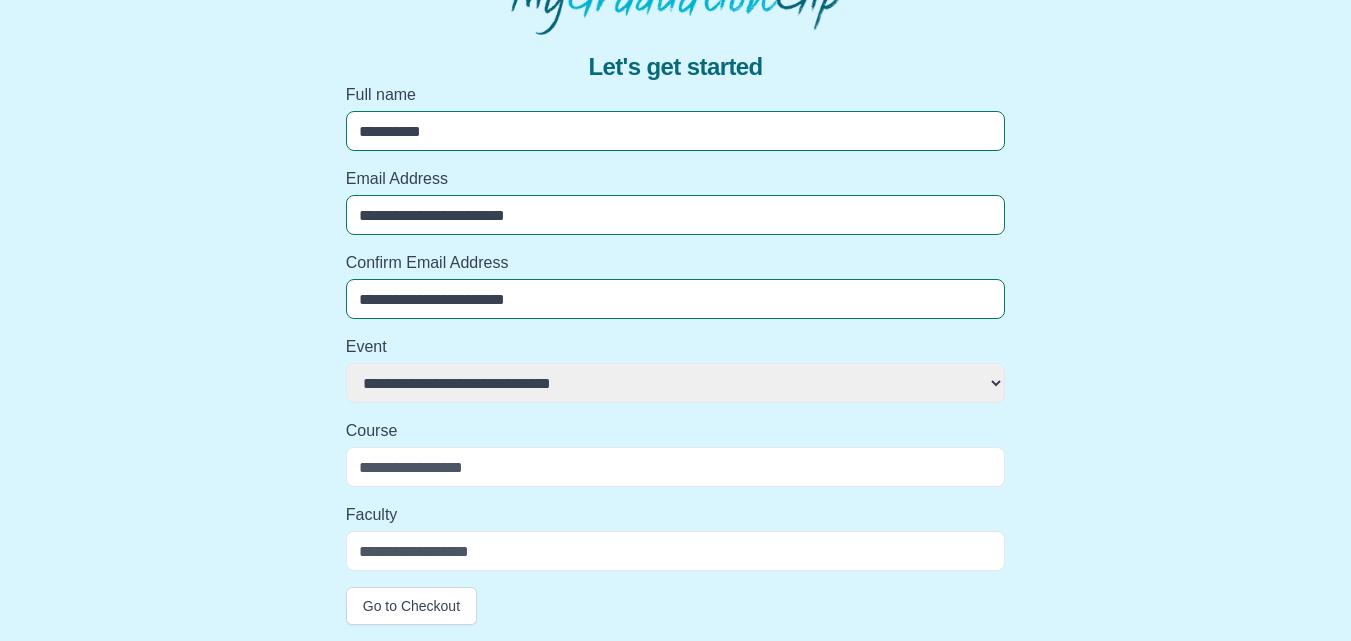 click on "Course" at bounding box center [676, 467] 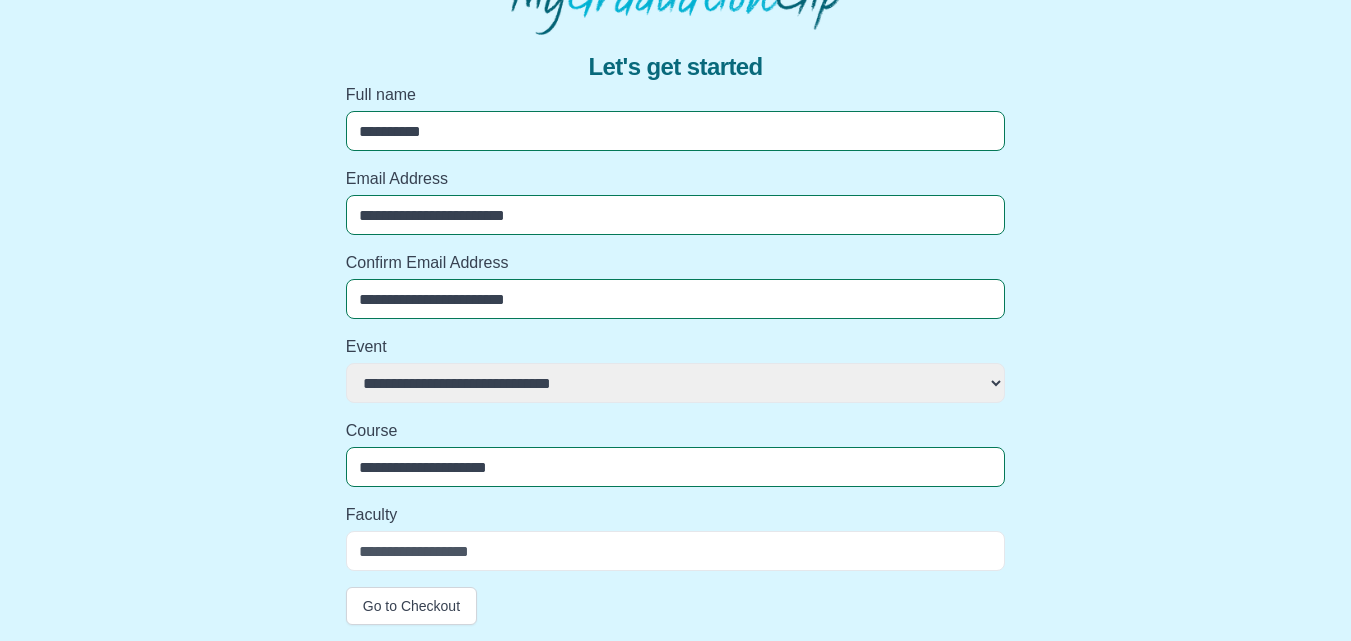 click on "Faculty" at bounding box center (676, 551) 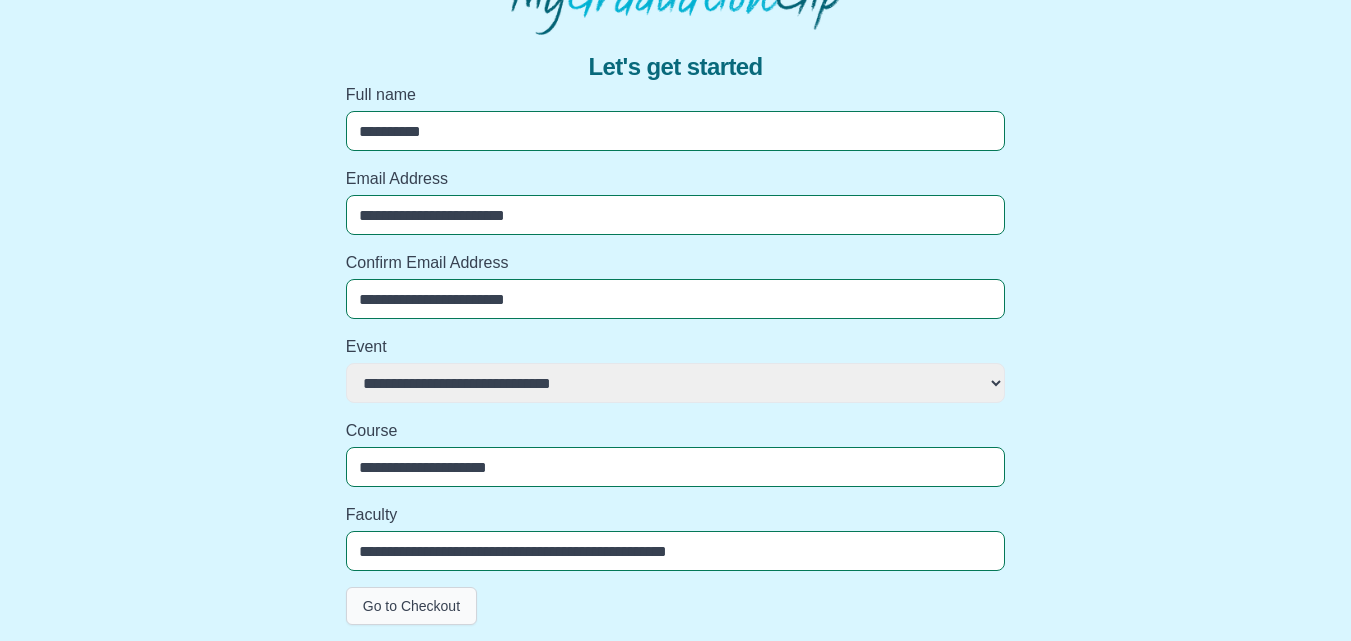 type on "**********" 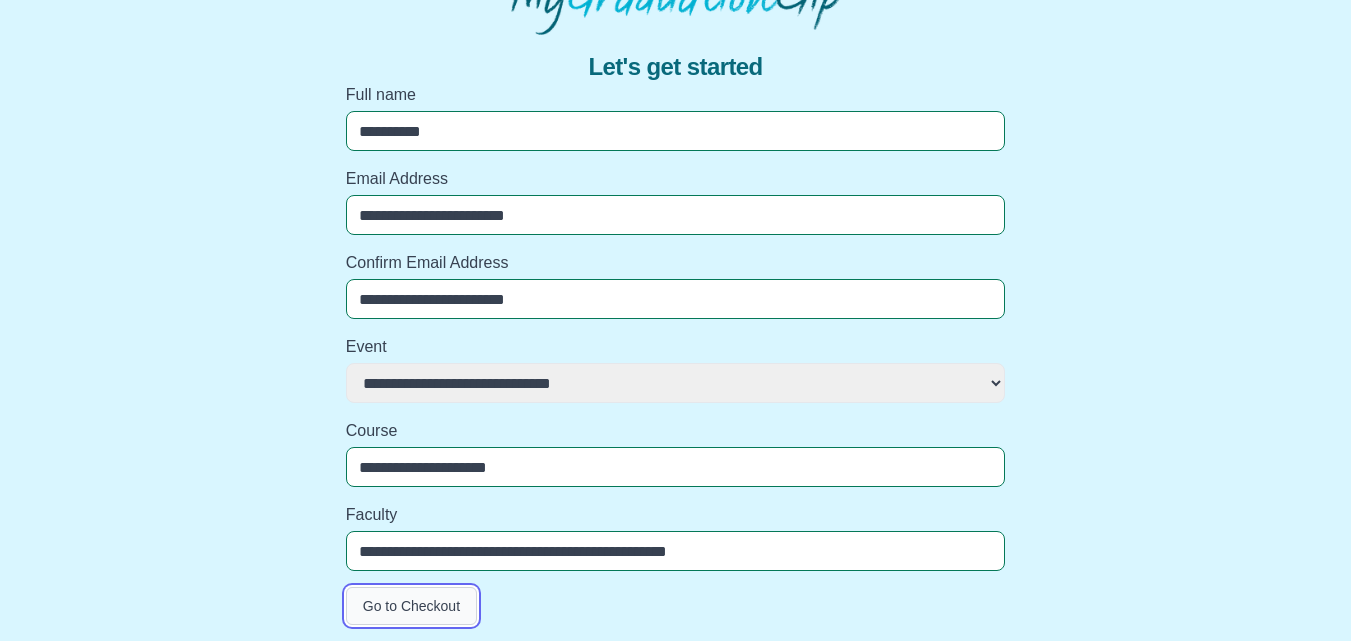 click on "Go to Checkout" at bounding box center [411, 606] 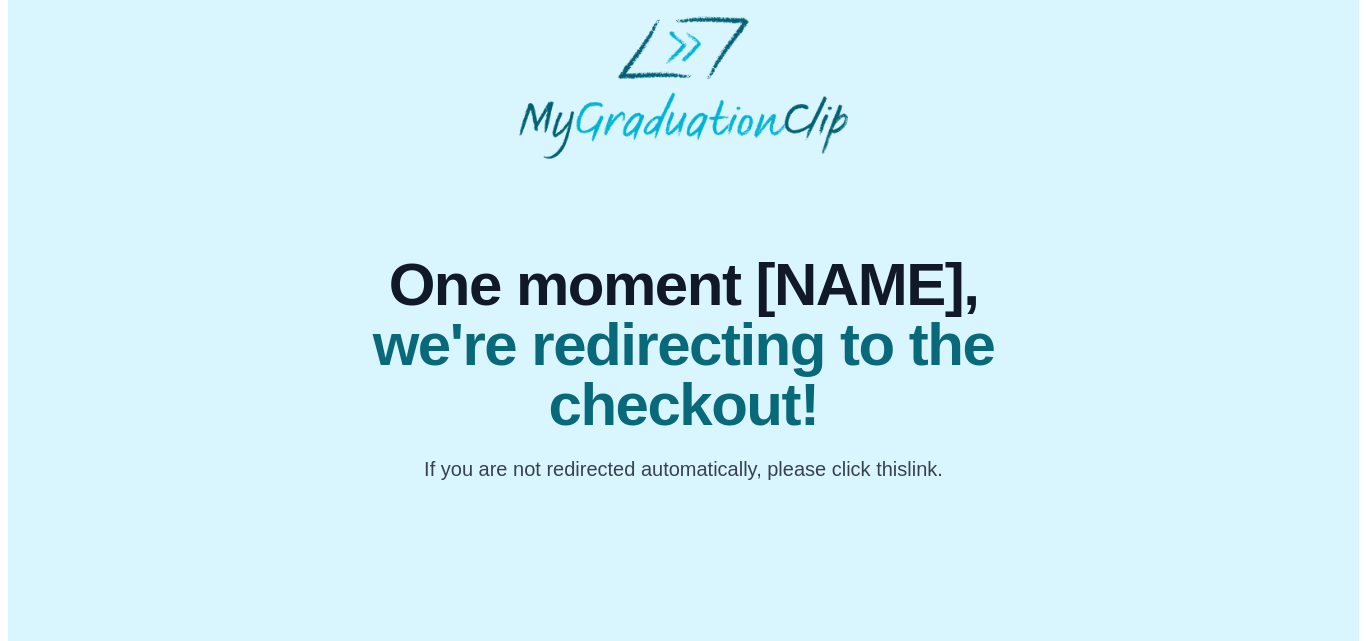 scroll, scrollTop: 0, scrollLeft: 0, axis: both 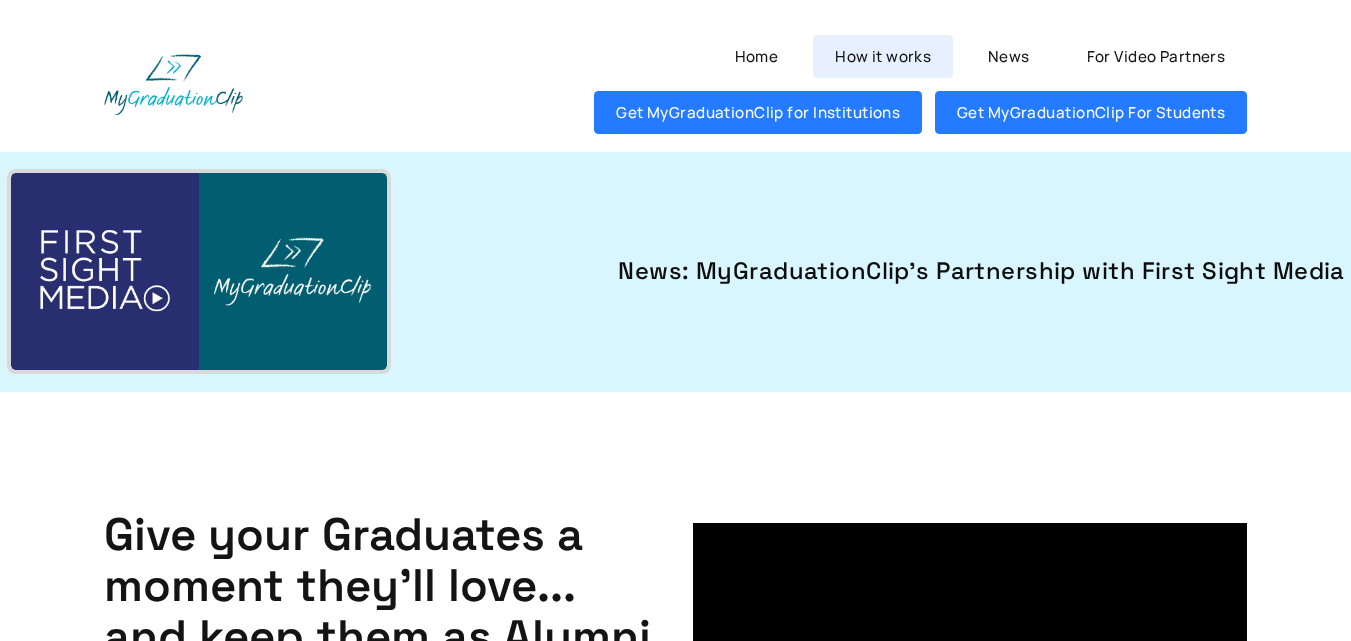 click on "How it works" at bounding box center [883, 56] 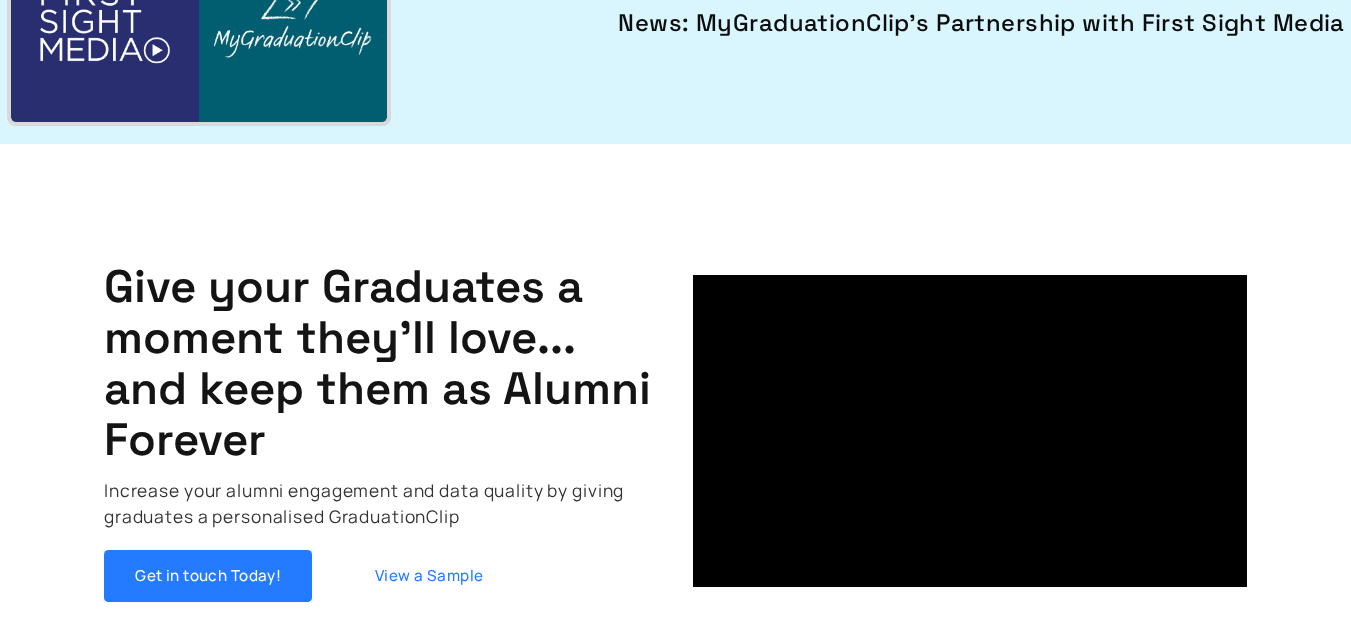 scroll, scrollTop: 0, scrollLeft: 0, axis: both 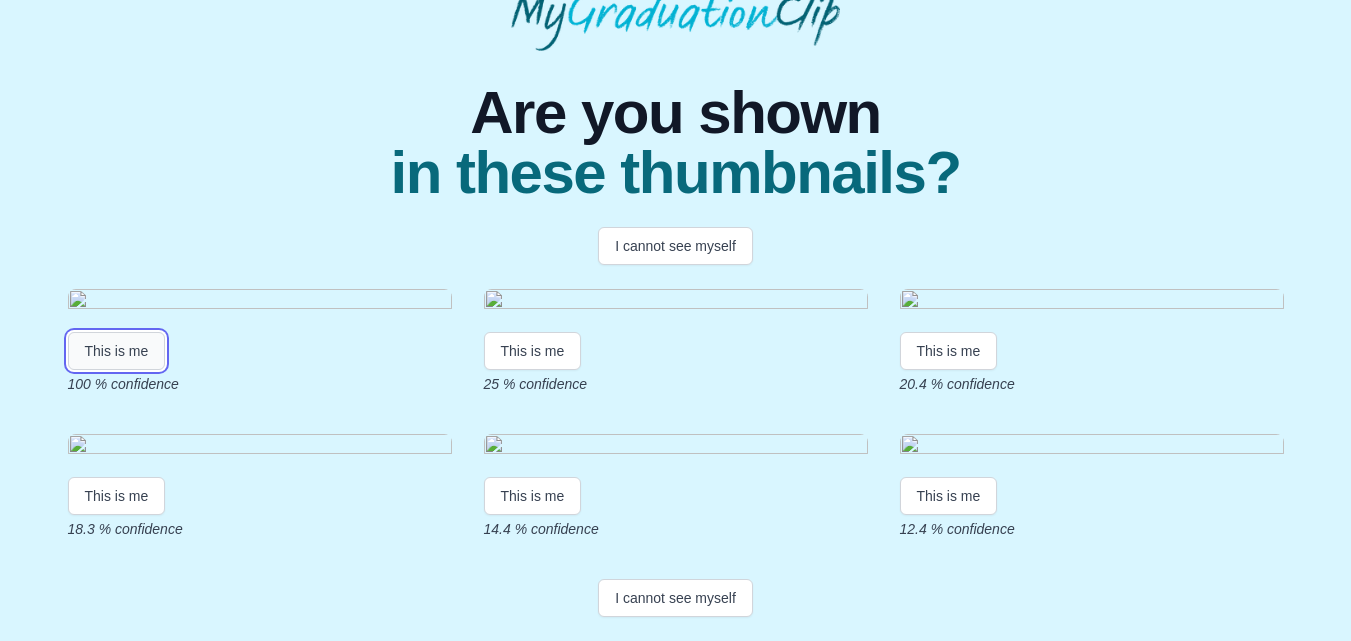 click on "This is me" at bounding box center [117, 351] 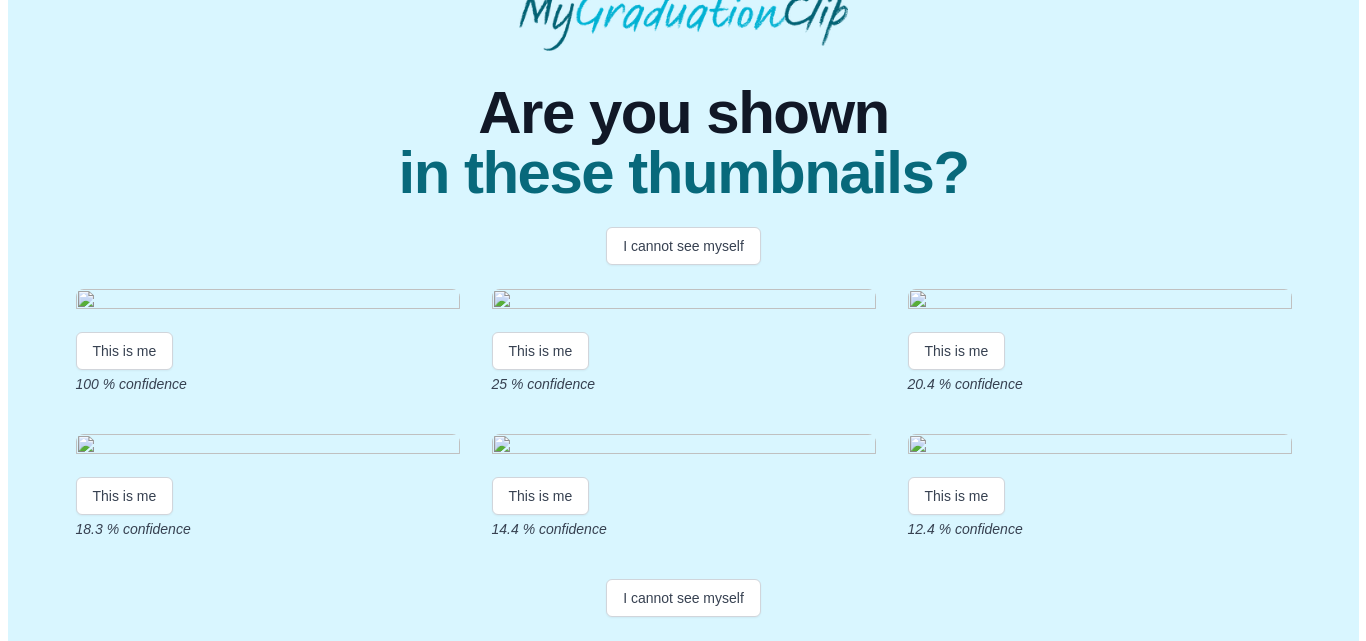scroll, scrollTop: 0, scrollLeft: 0, axis: both 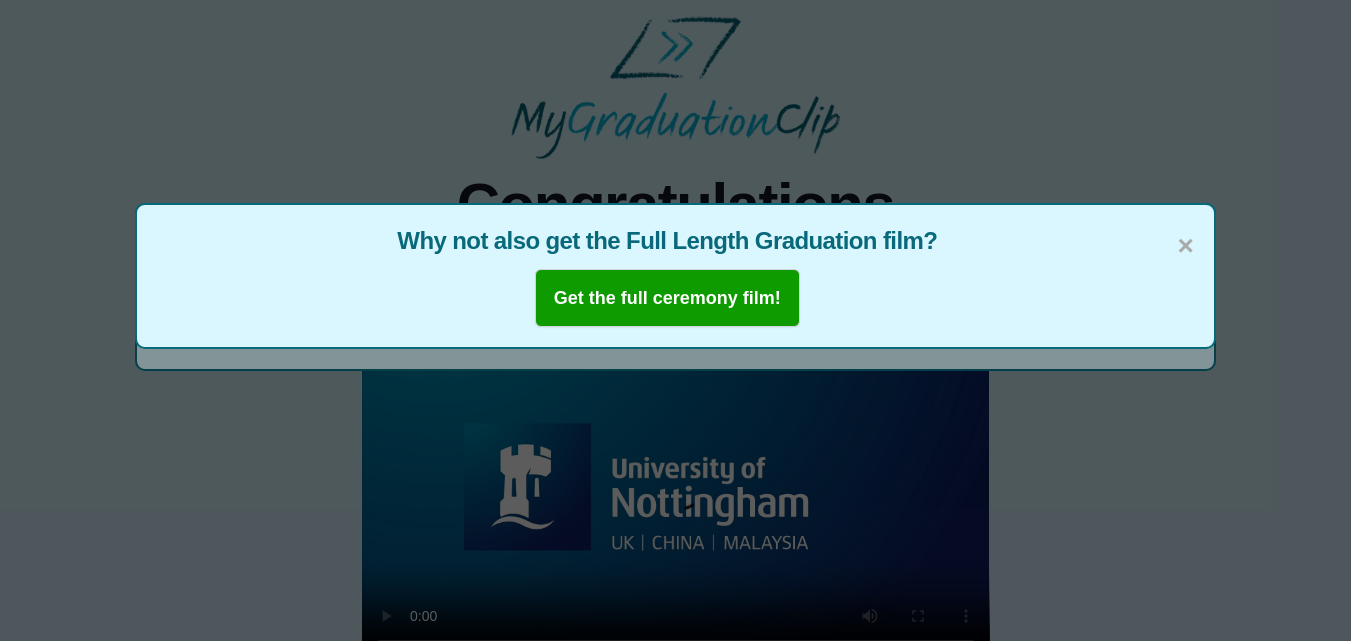 click on "×" at bounding box center [1186, 246] 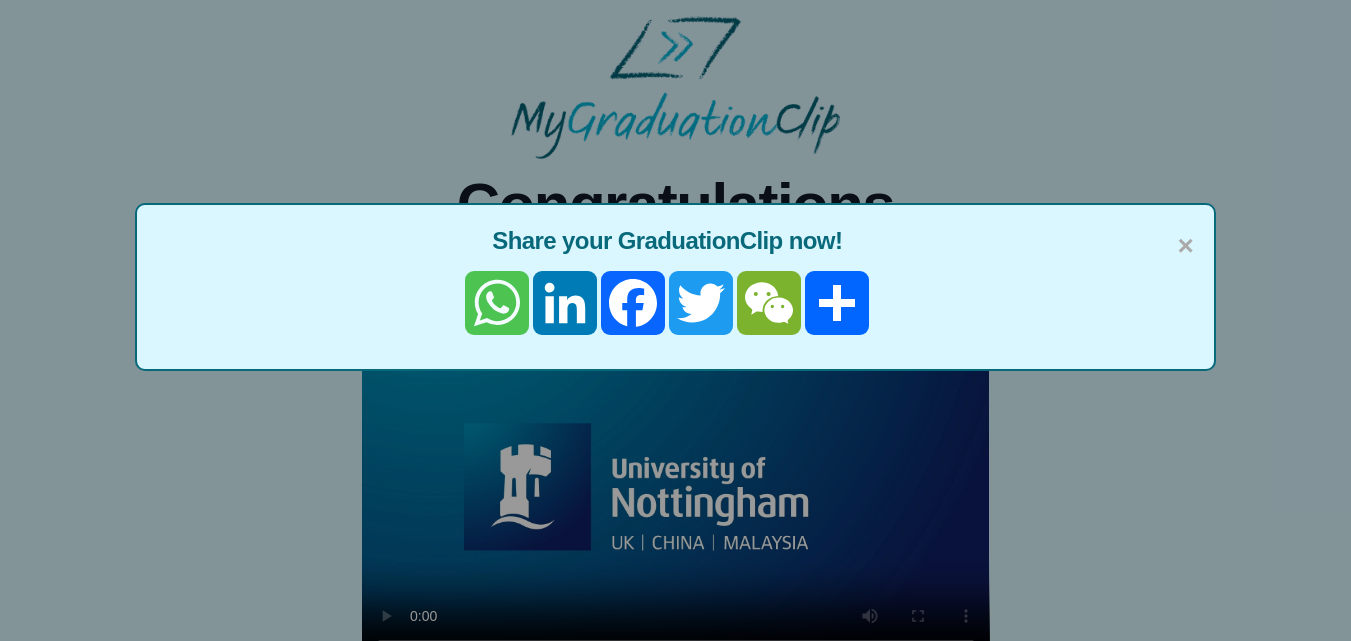 click on "WhatsApp" at bounding box center (497, 303) 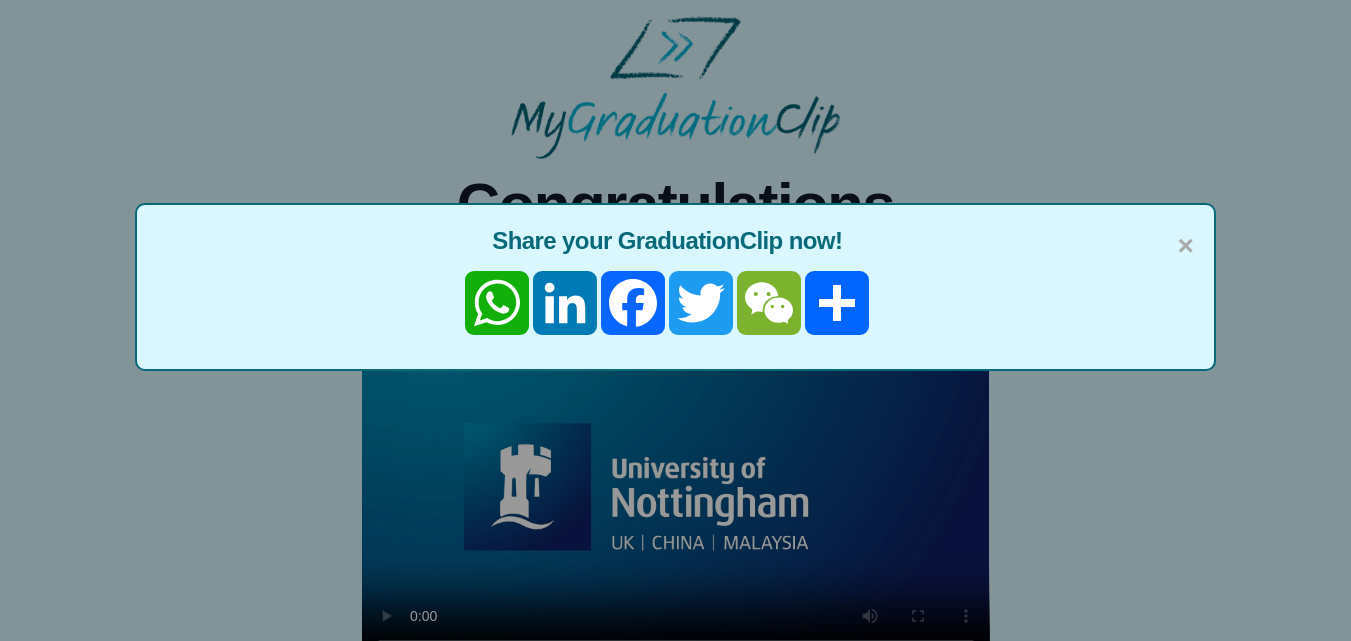 click on "× Share your GraduationClip now! WhatsApp LinkedIn Facebook Twitter WeChat Share" at bounding box center (675, 287) 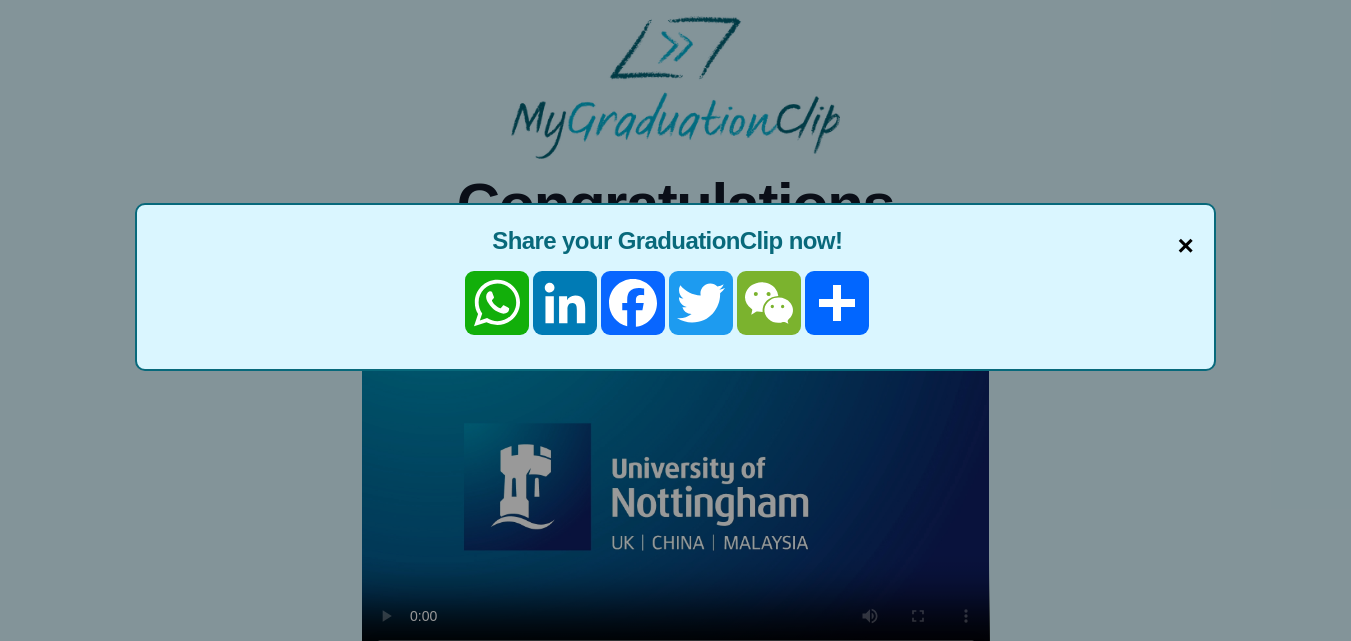 click on "×" at bounding box center (1186, 246) 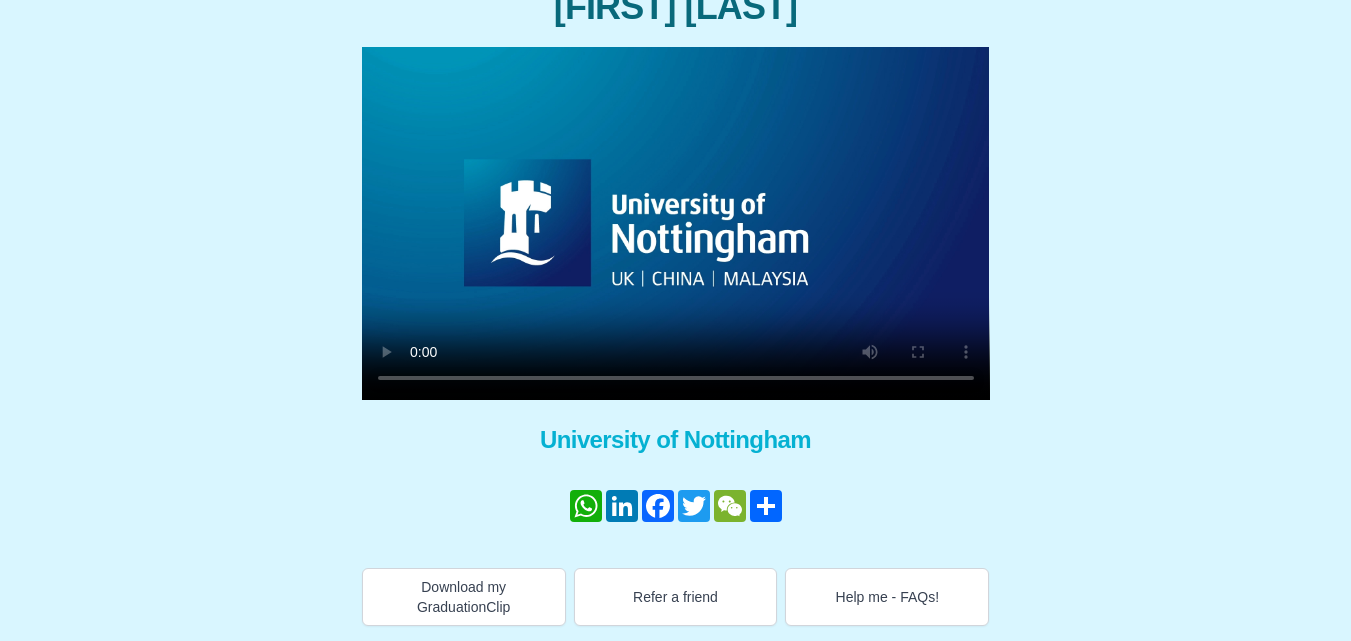 scroll, scrollTop: 265, scrollLeft: 0, axis: vertical 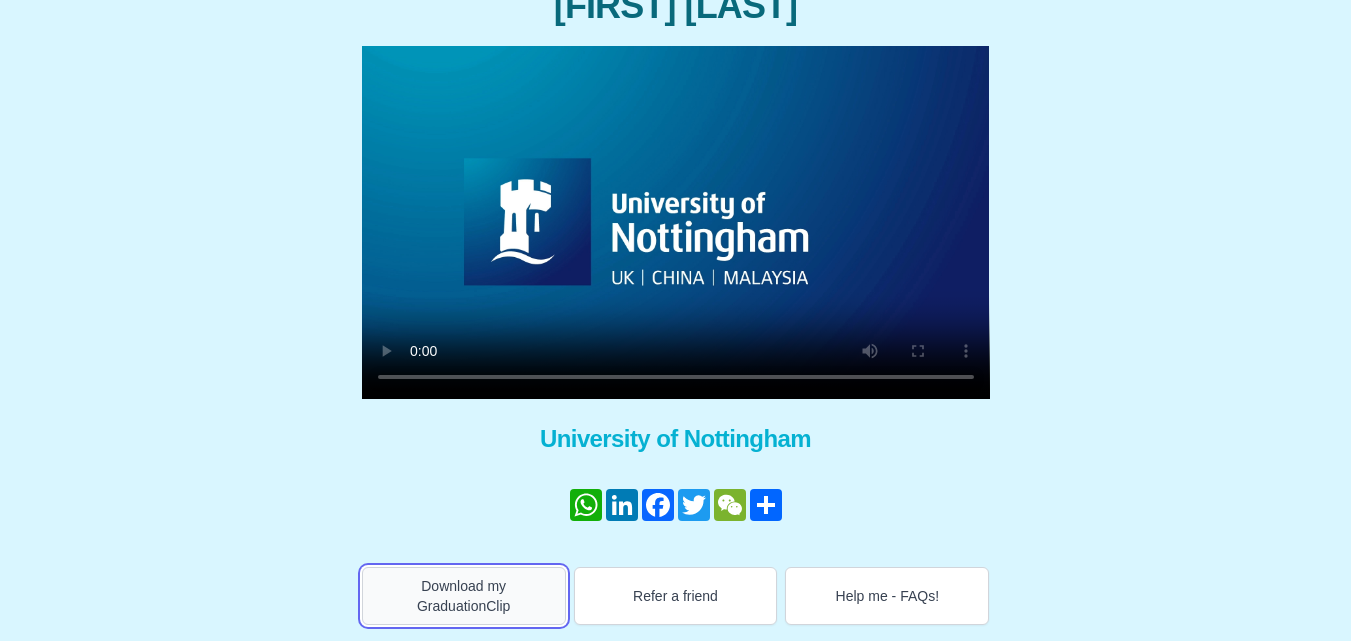 click on "Download my GraduationClip" at bounding box center [464, 596] 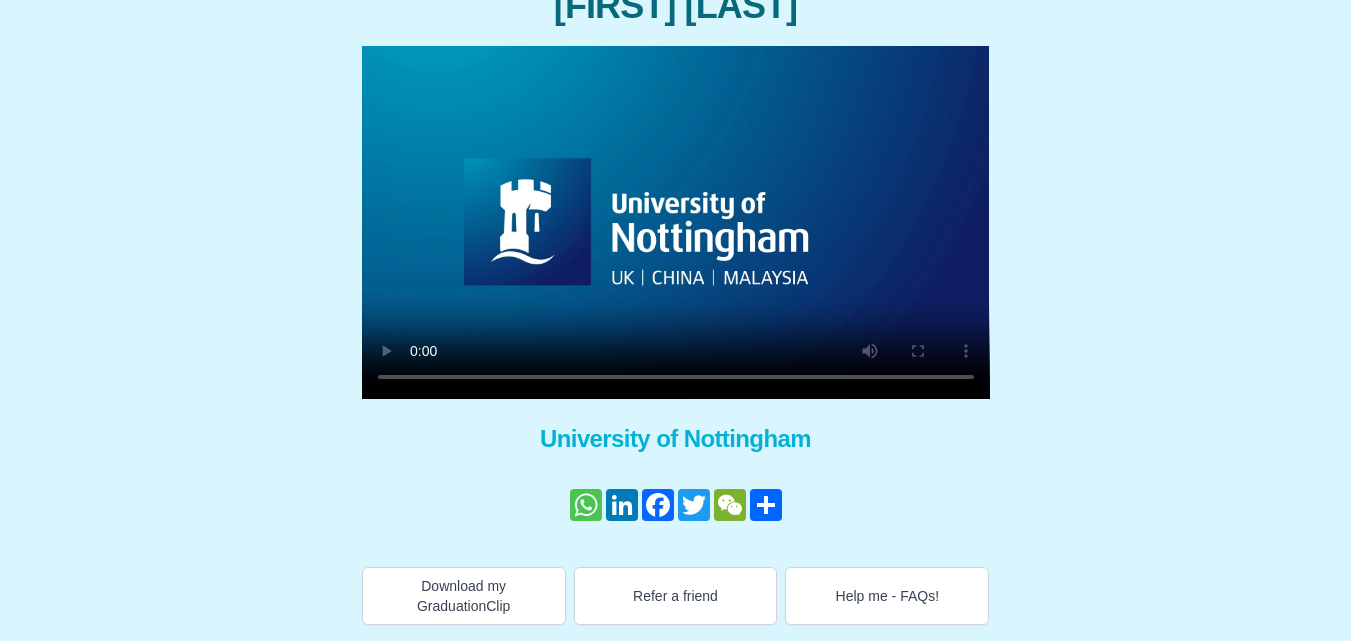 click on "WhatsApp" at bounding box center (586, 505) 